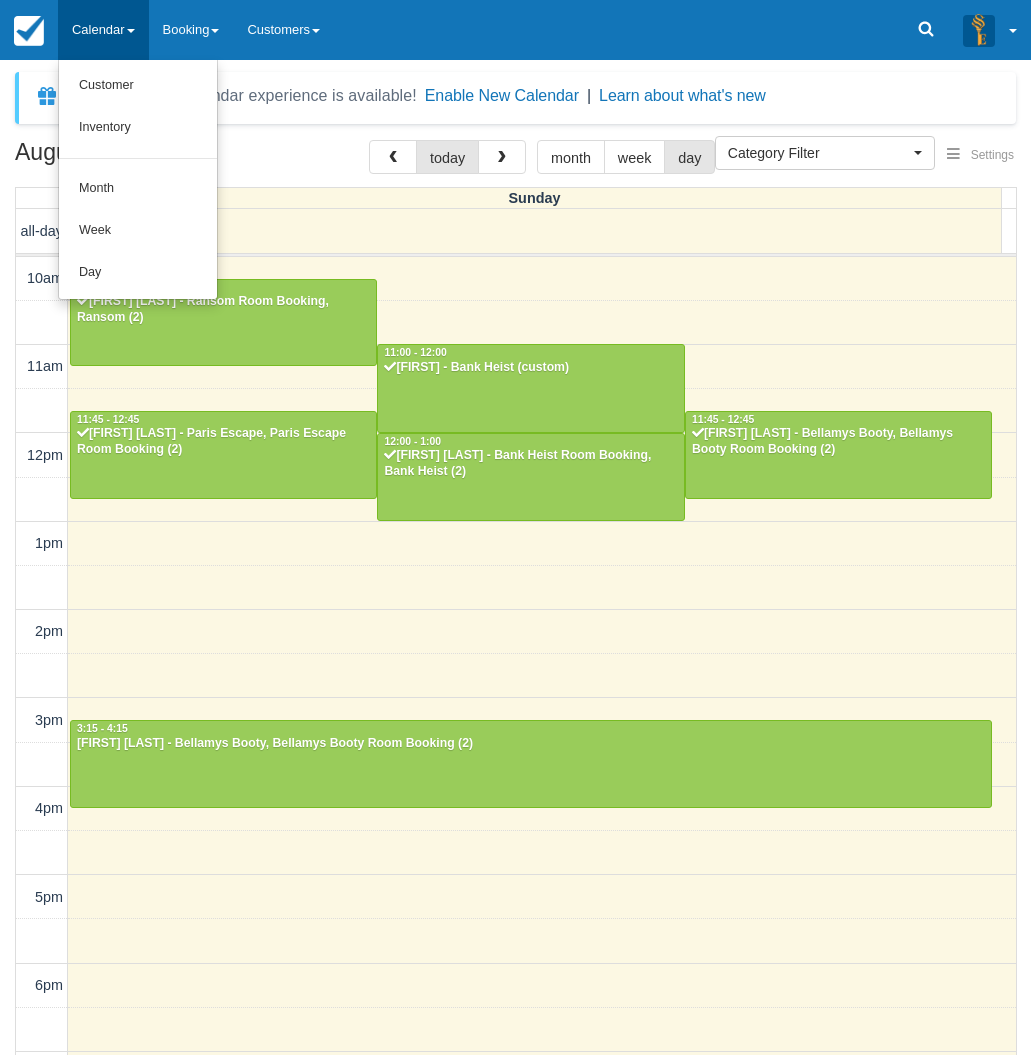 select 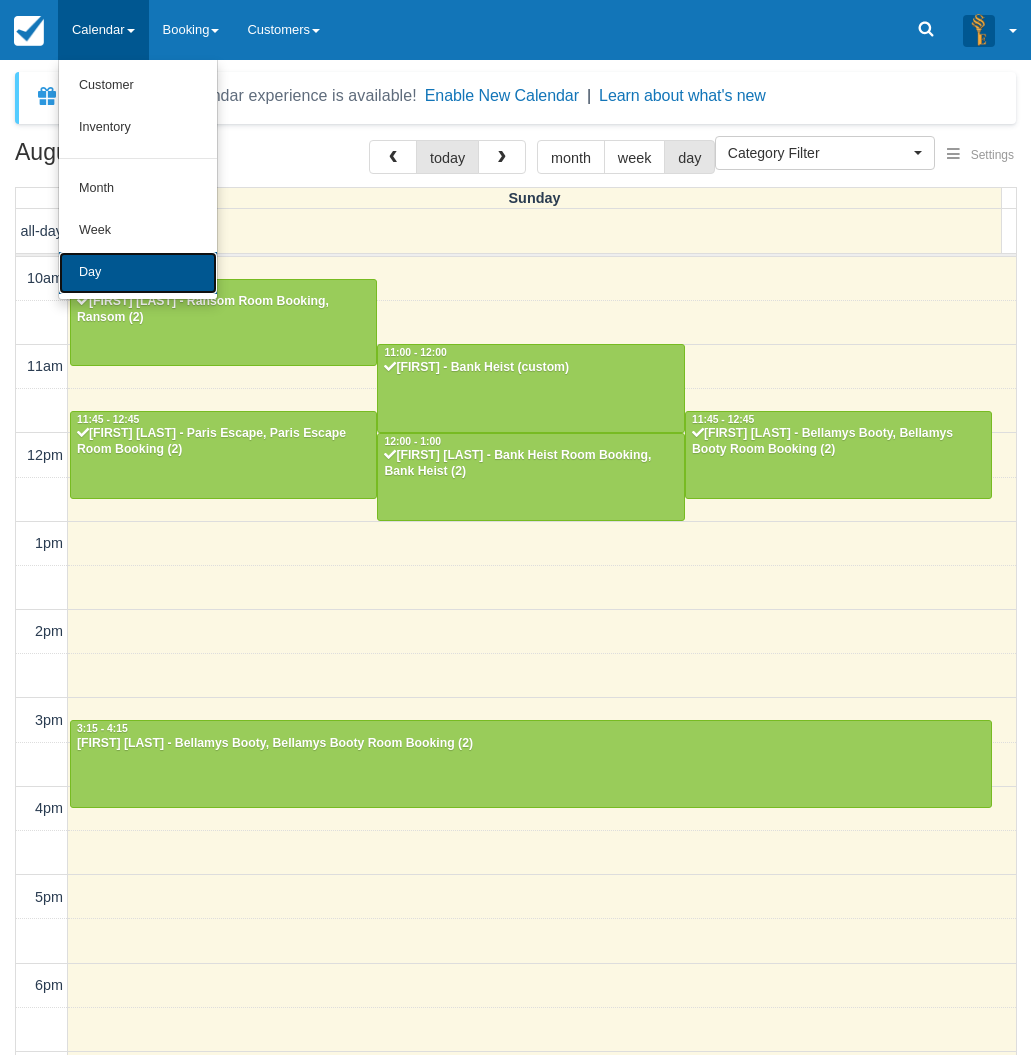 scroll, scrollTop: 0, scrollLeft: 0, axis: both 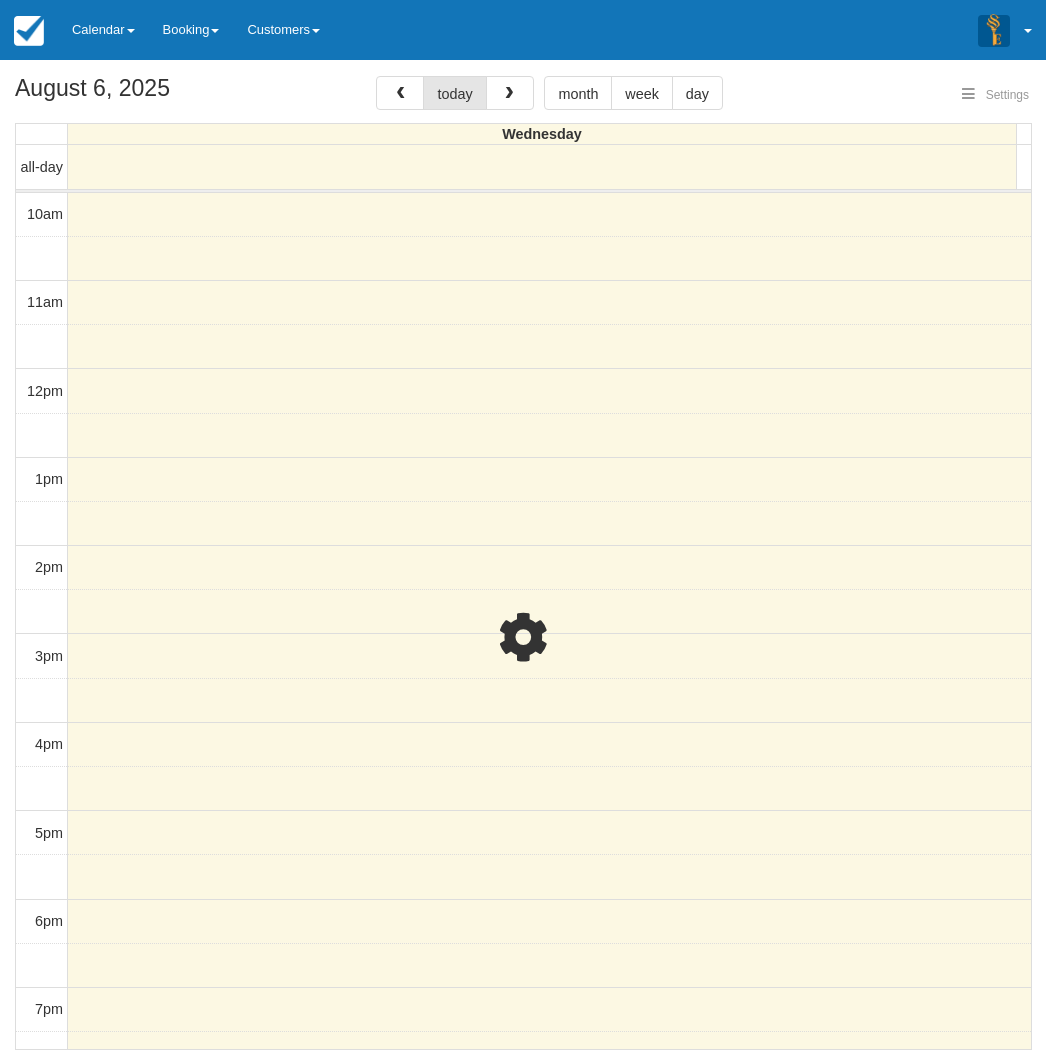 select 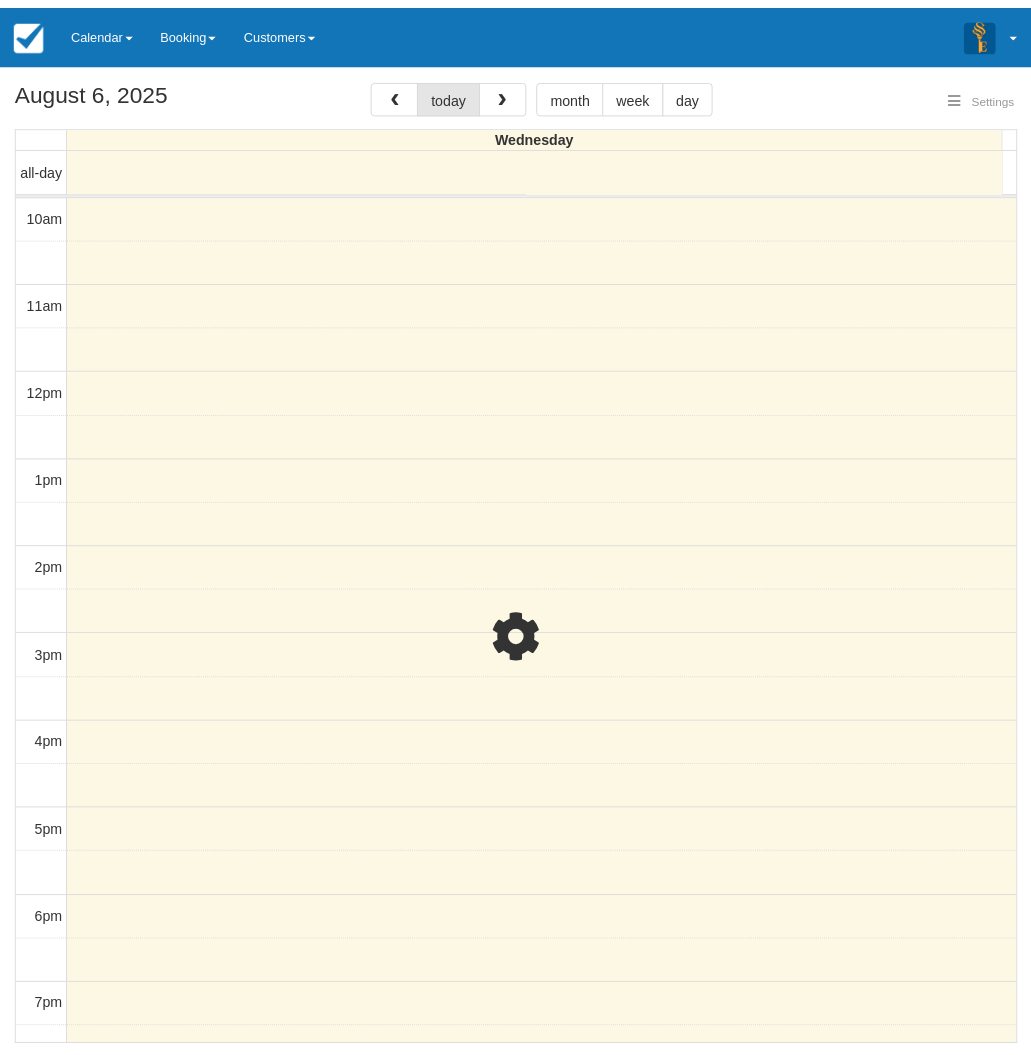scroll, scrollTop: 248, scrollLeft: 0, axis: vertical 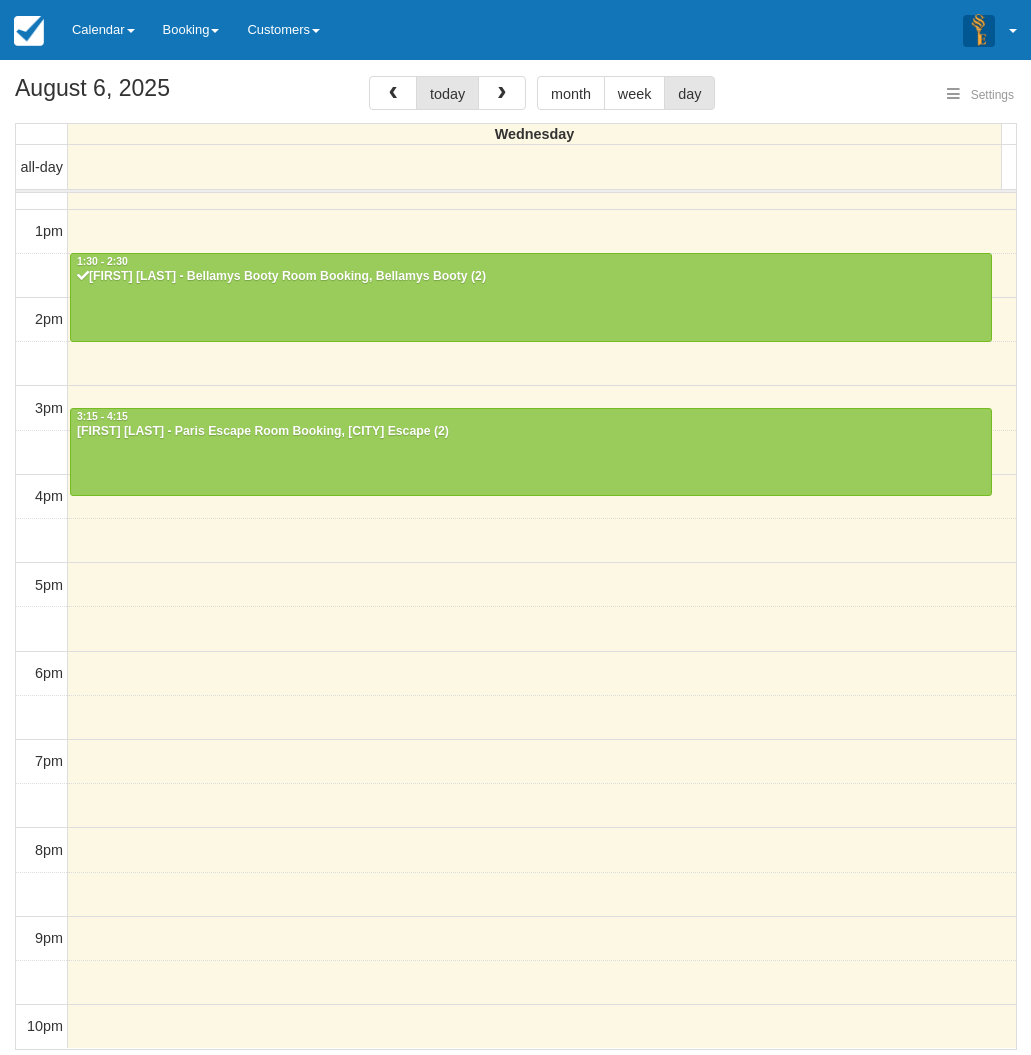 select 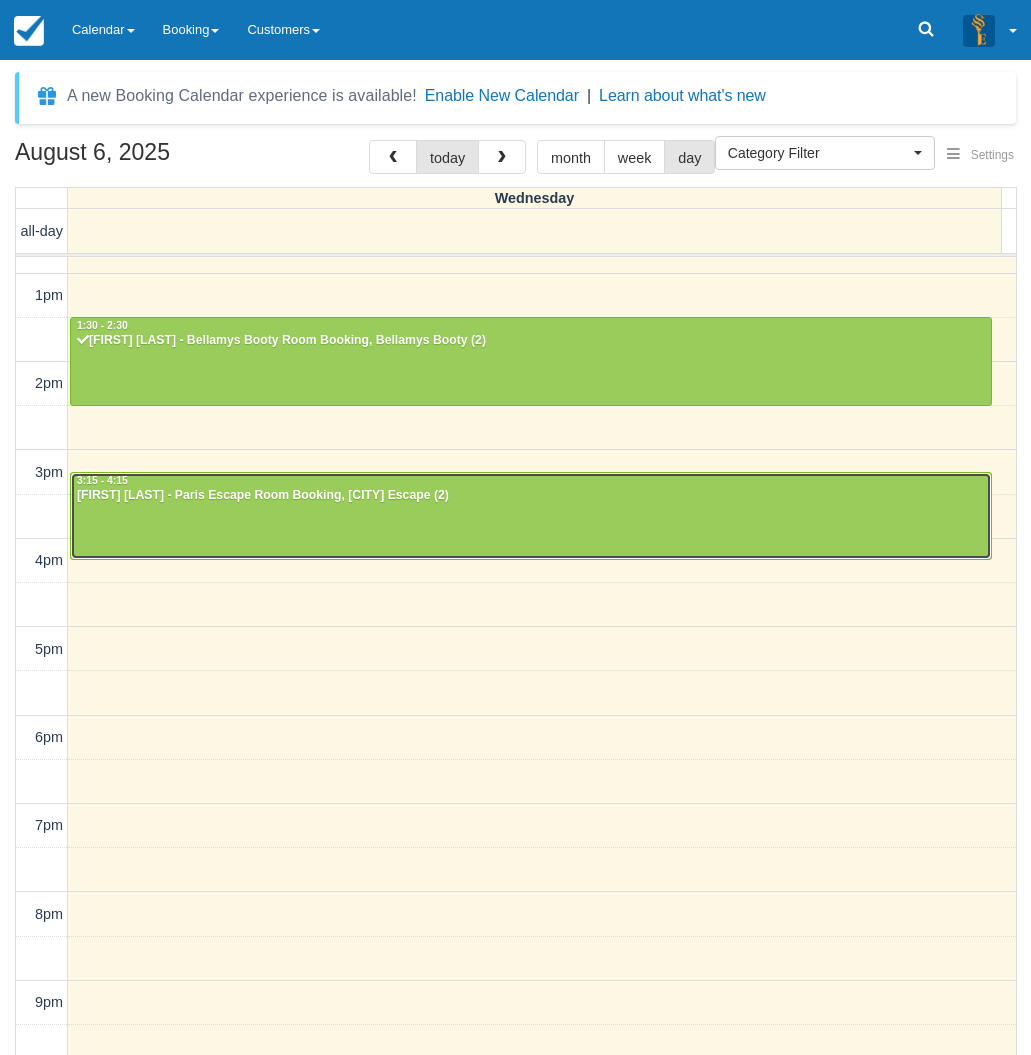 click on "John Zhang - Paris Escape Room Booking, Paris Escape (2)" at bounding box center [531, 496] 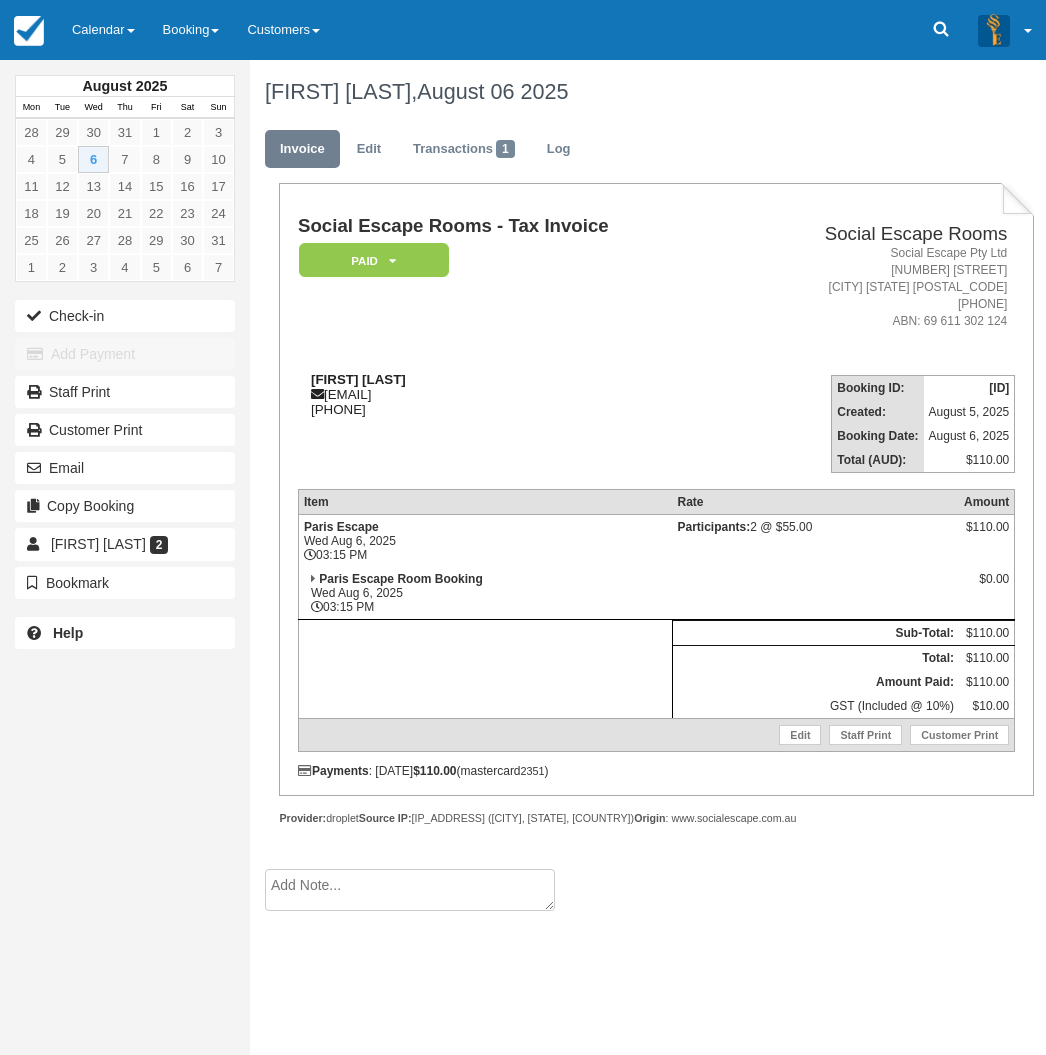 scroll, scrollTop: 0, scrollLeft: 0, axis: both 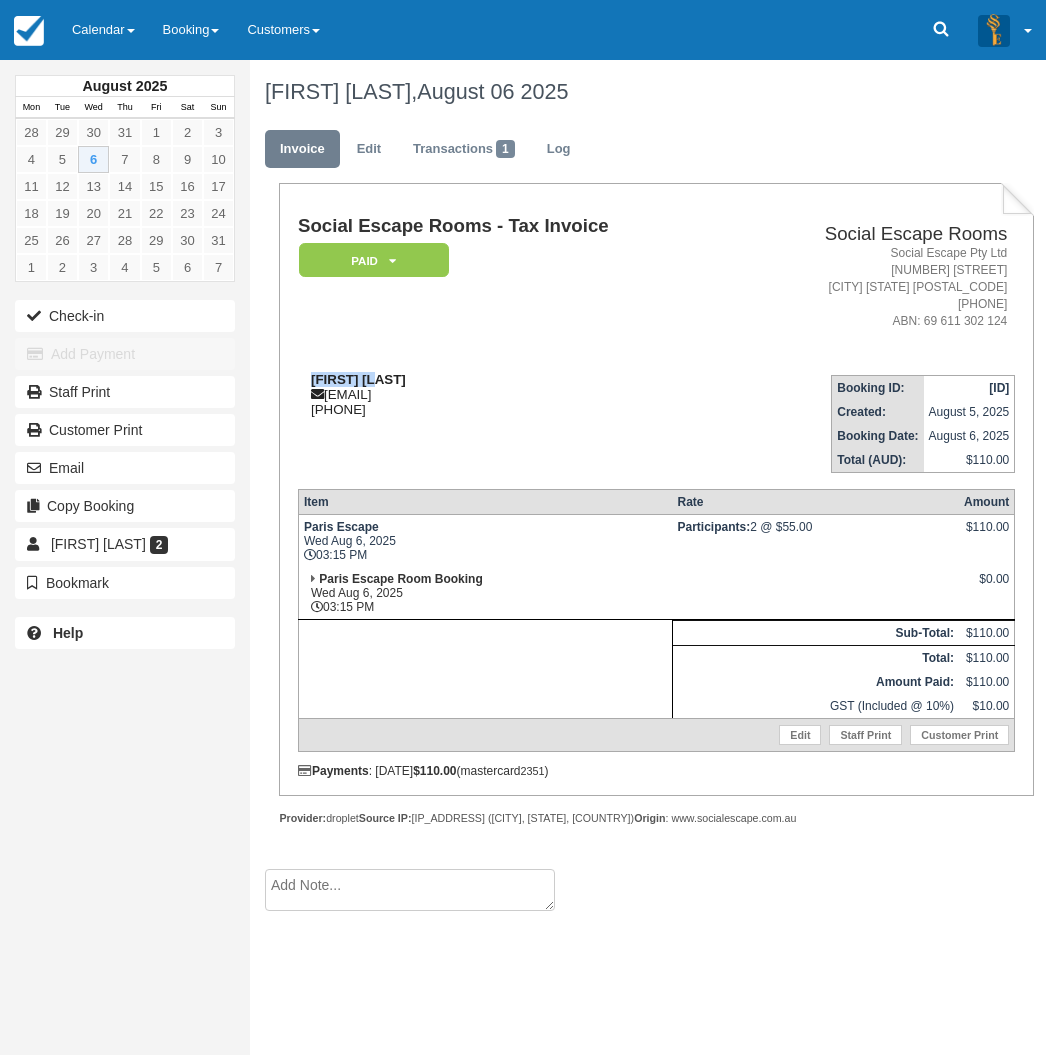drag, startPoint x: 393, startPoint y: 376, endPoint x: 311, endPoint y: 378, distance: 82.02438 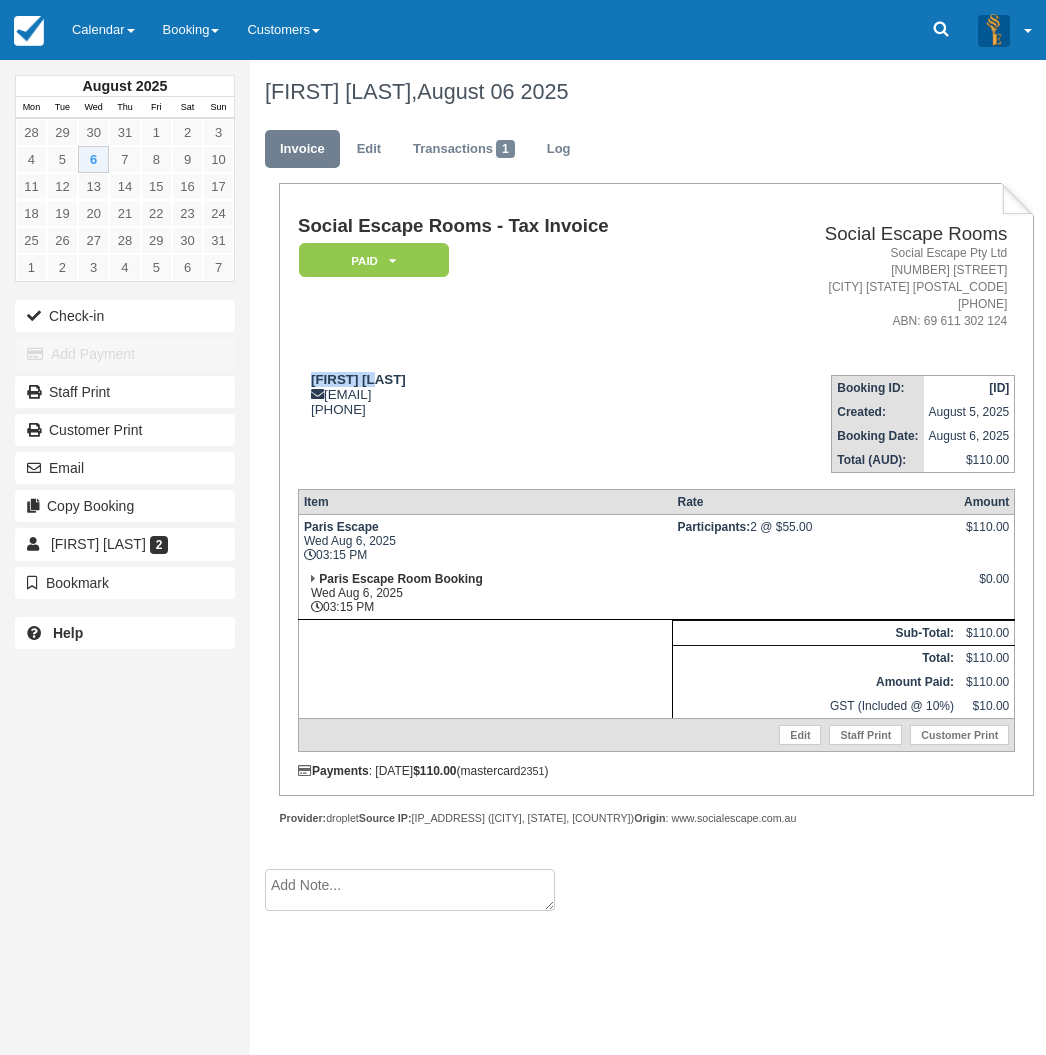 copy on "John Zhang" 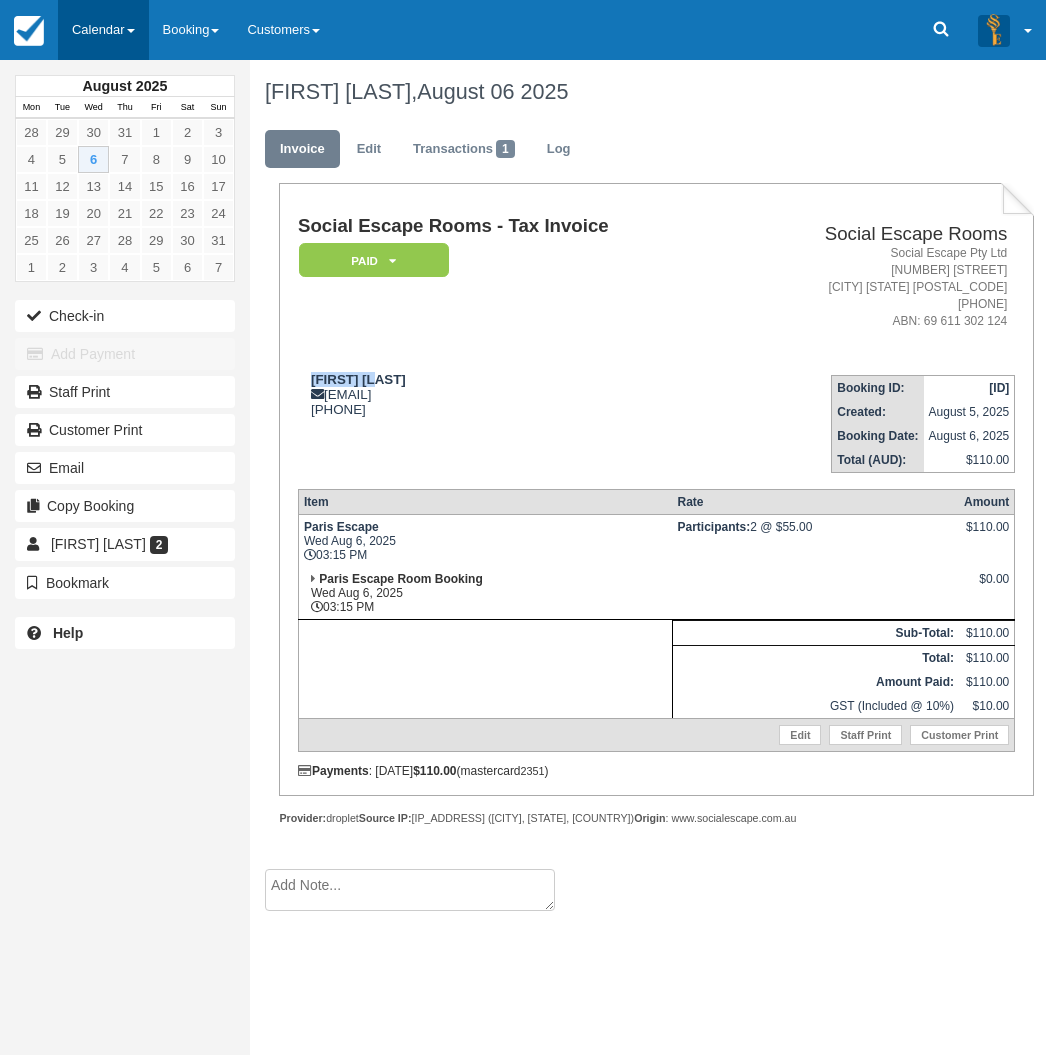 click on "Calendar" at bounding box center [103, 30] 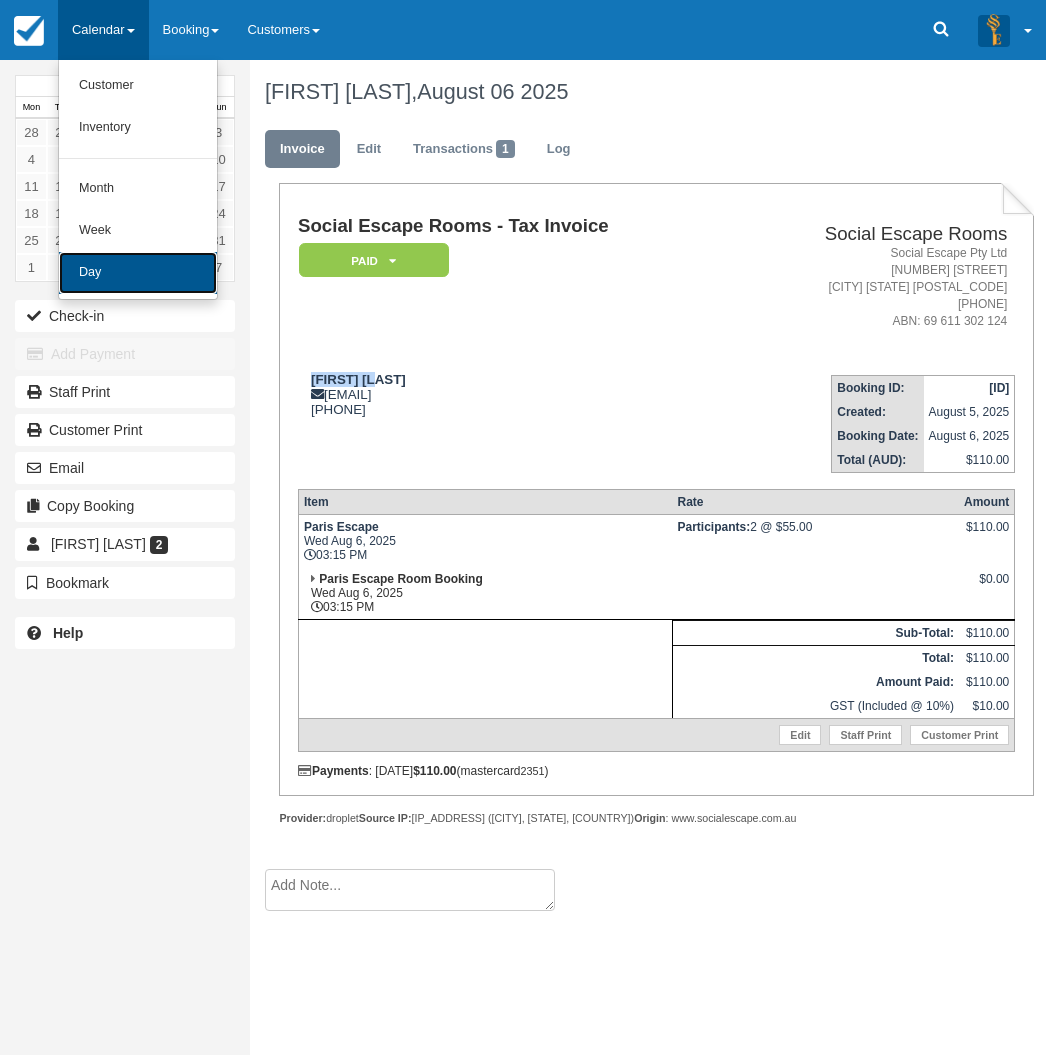 click on "Day" at bounding box center (138, 273) 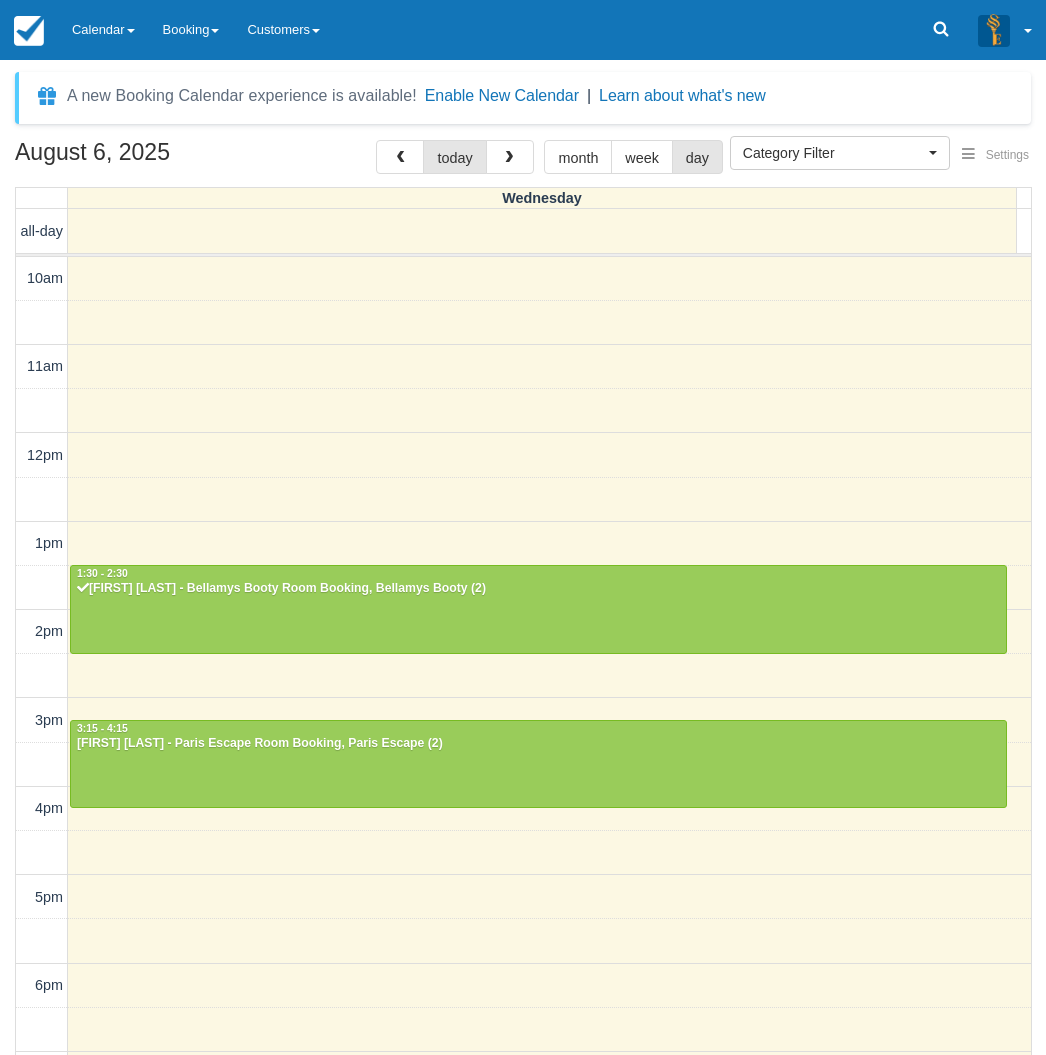 select 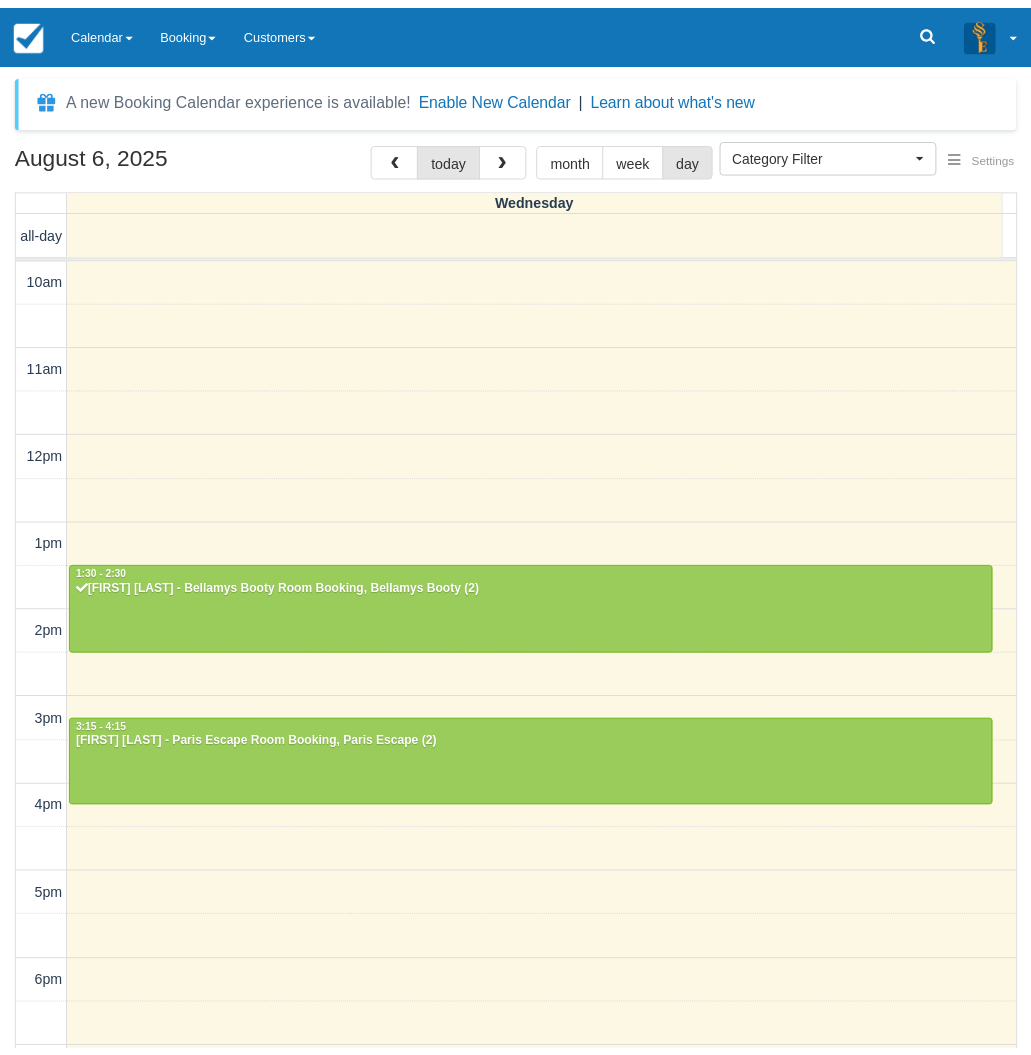 scroll, scrollTop: 0, scrollLeft: 0, axis: both 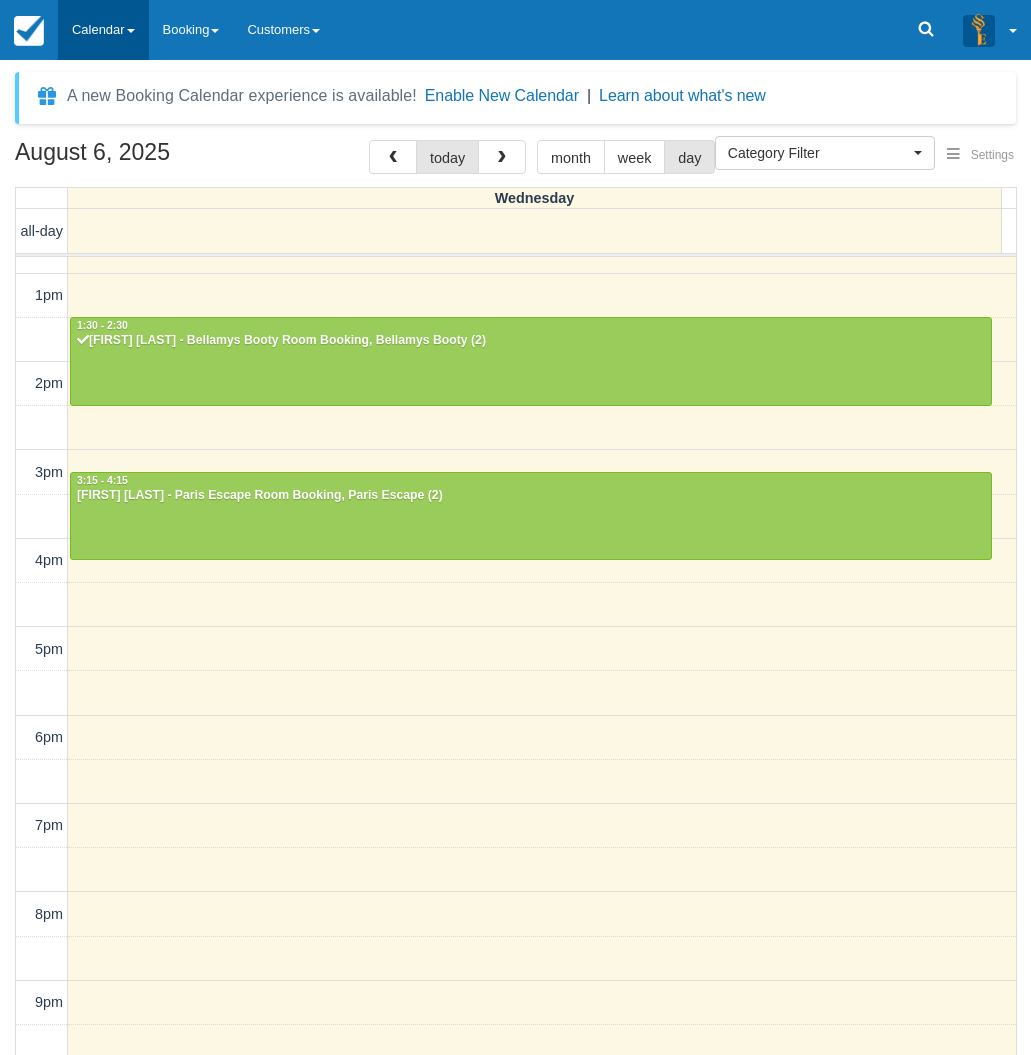click on "Calendar" at bounding box center (103, 30) 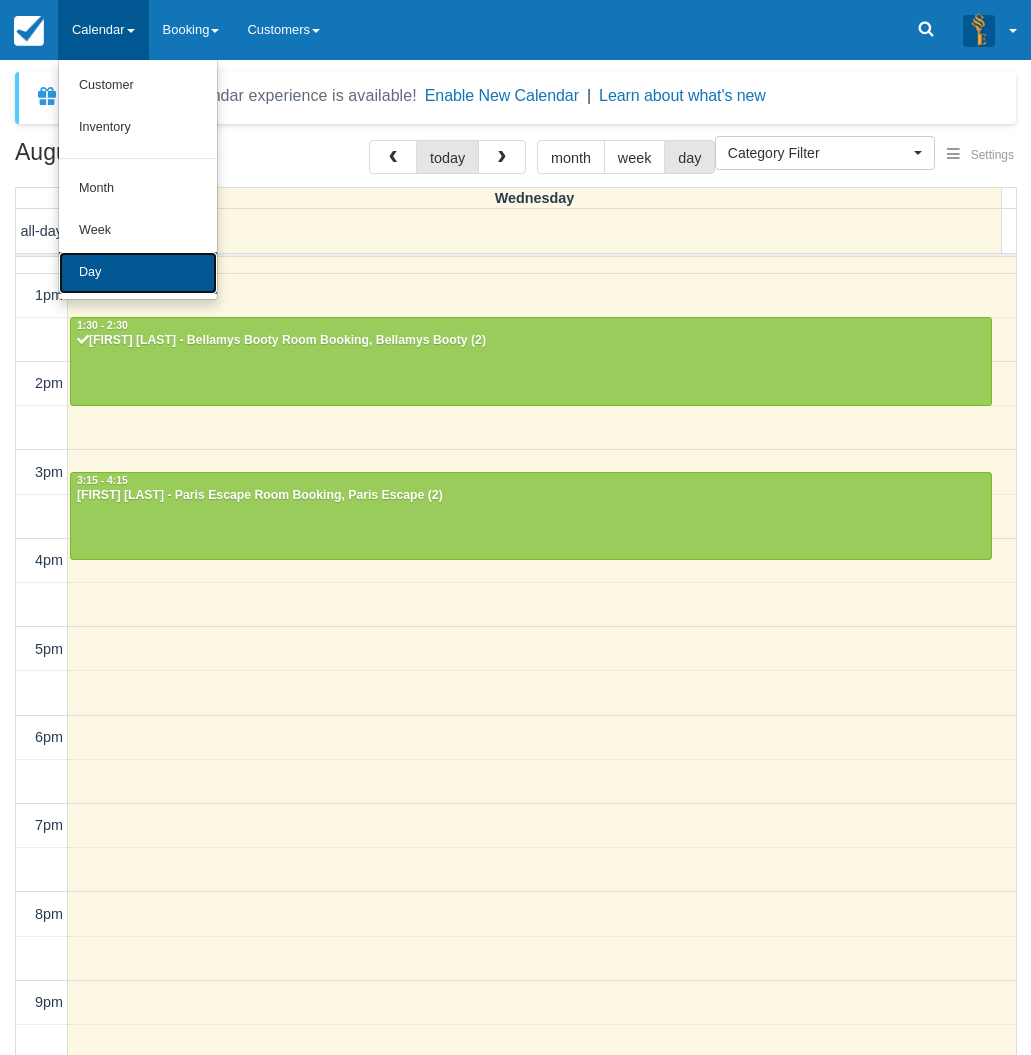 click on "Day" at bounding box center (138, 273) 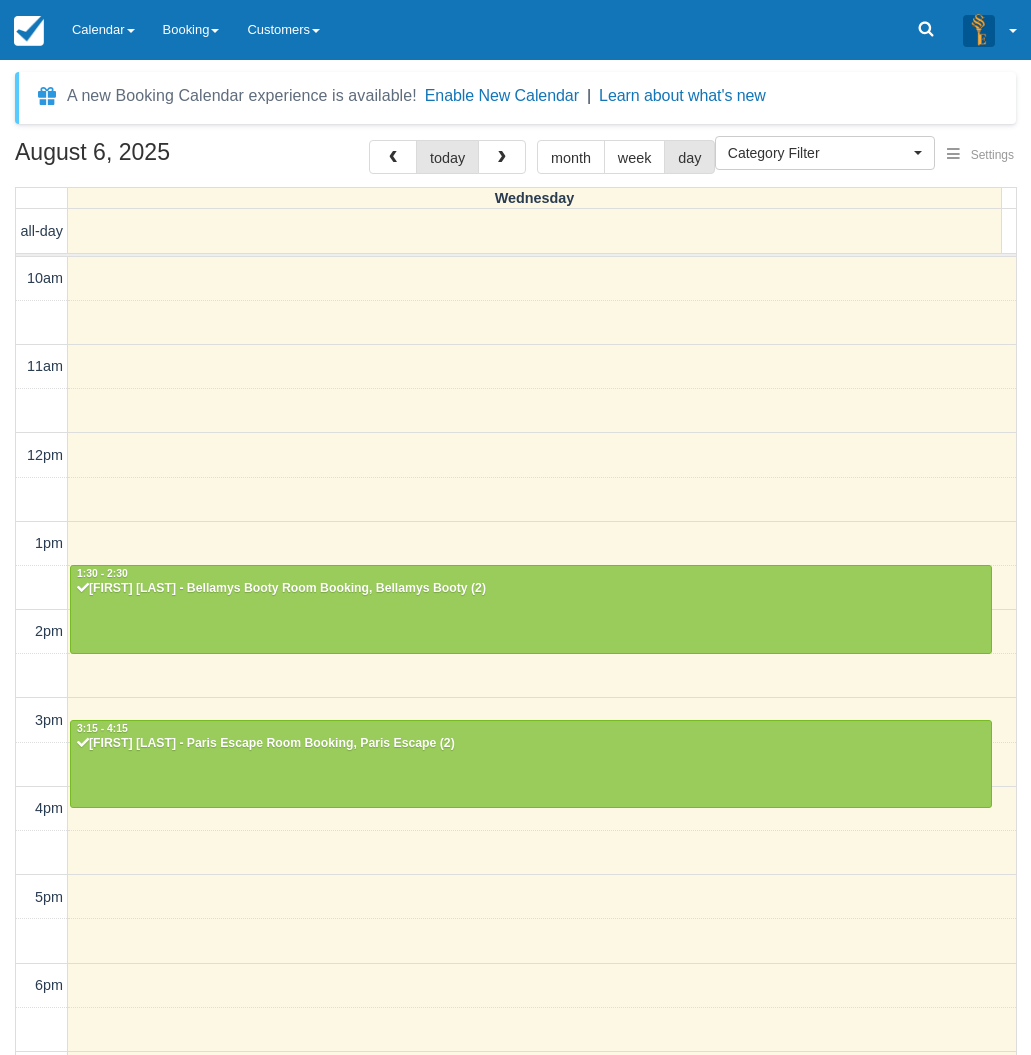 select 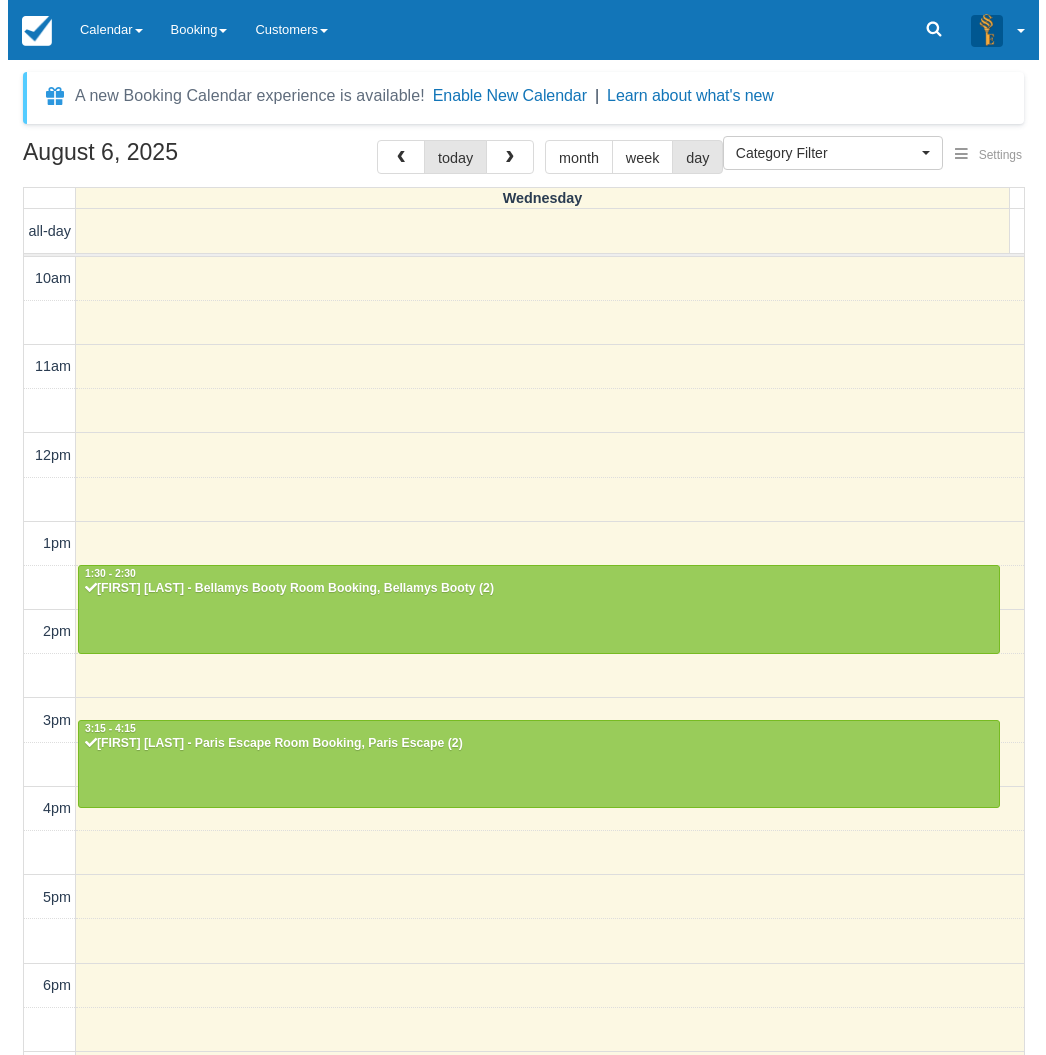 scroll, scrollTop: 248, scrollLeft: 0, axis: vertical 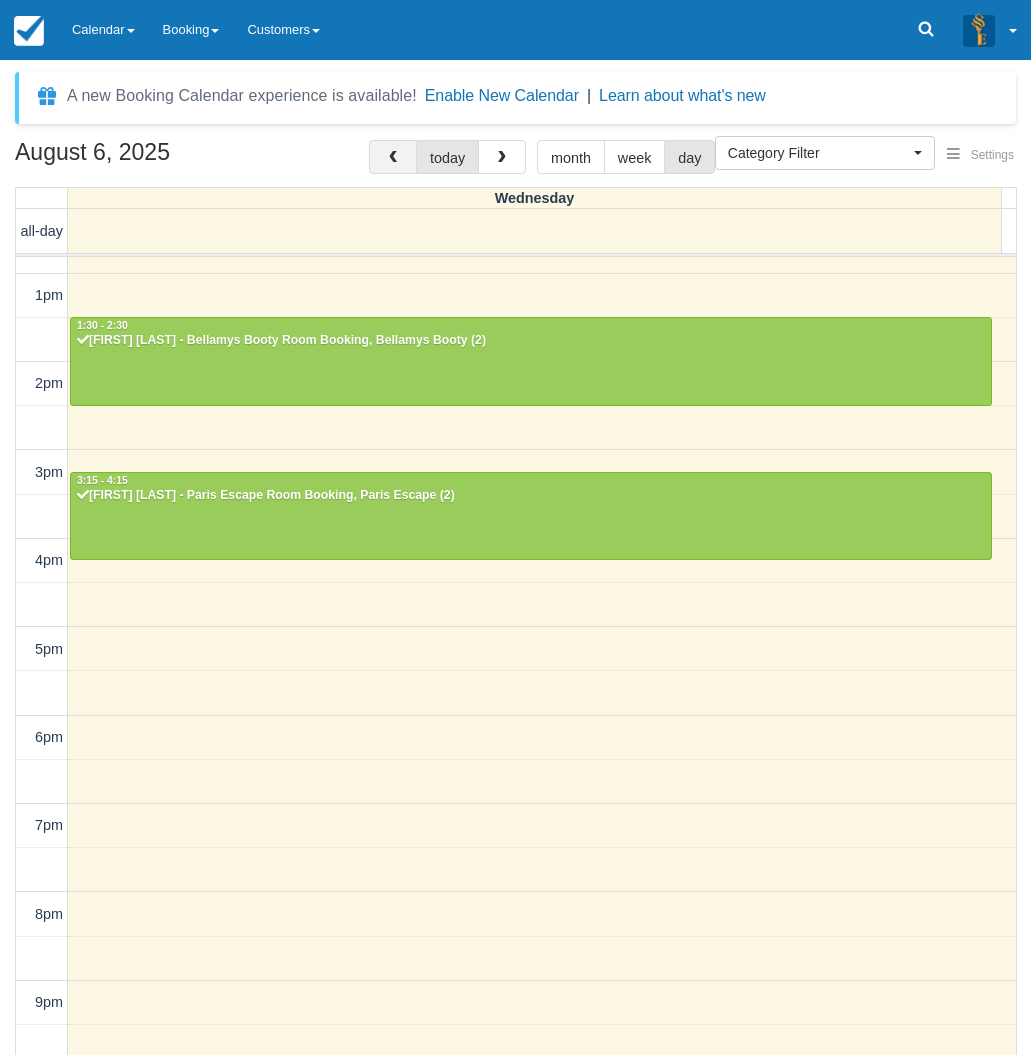 click at bounding box center (393, 158) 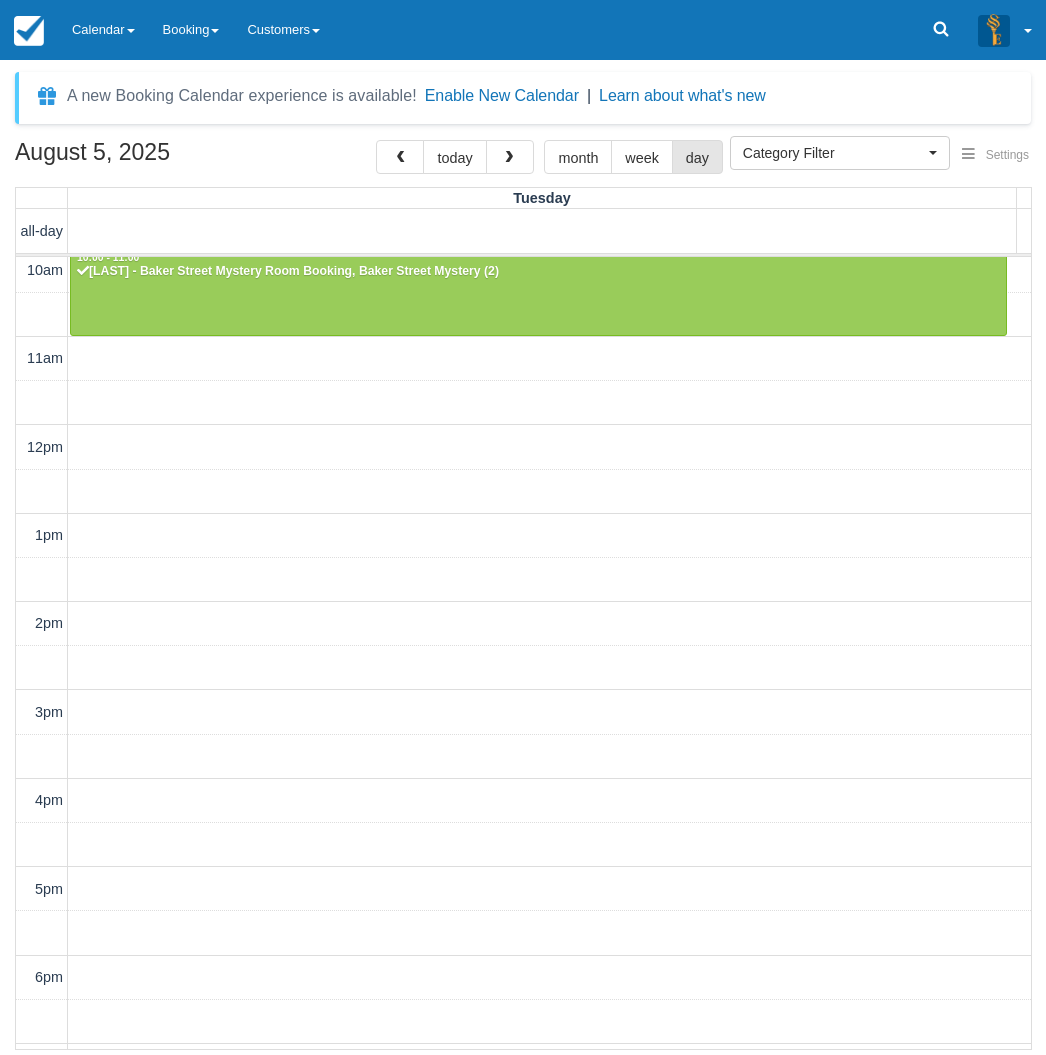 scroll, scrollTop: 0, scrollLeft: 0, axis: both 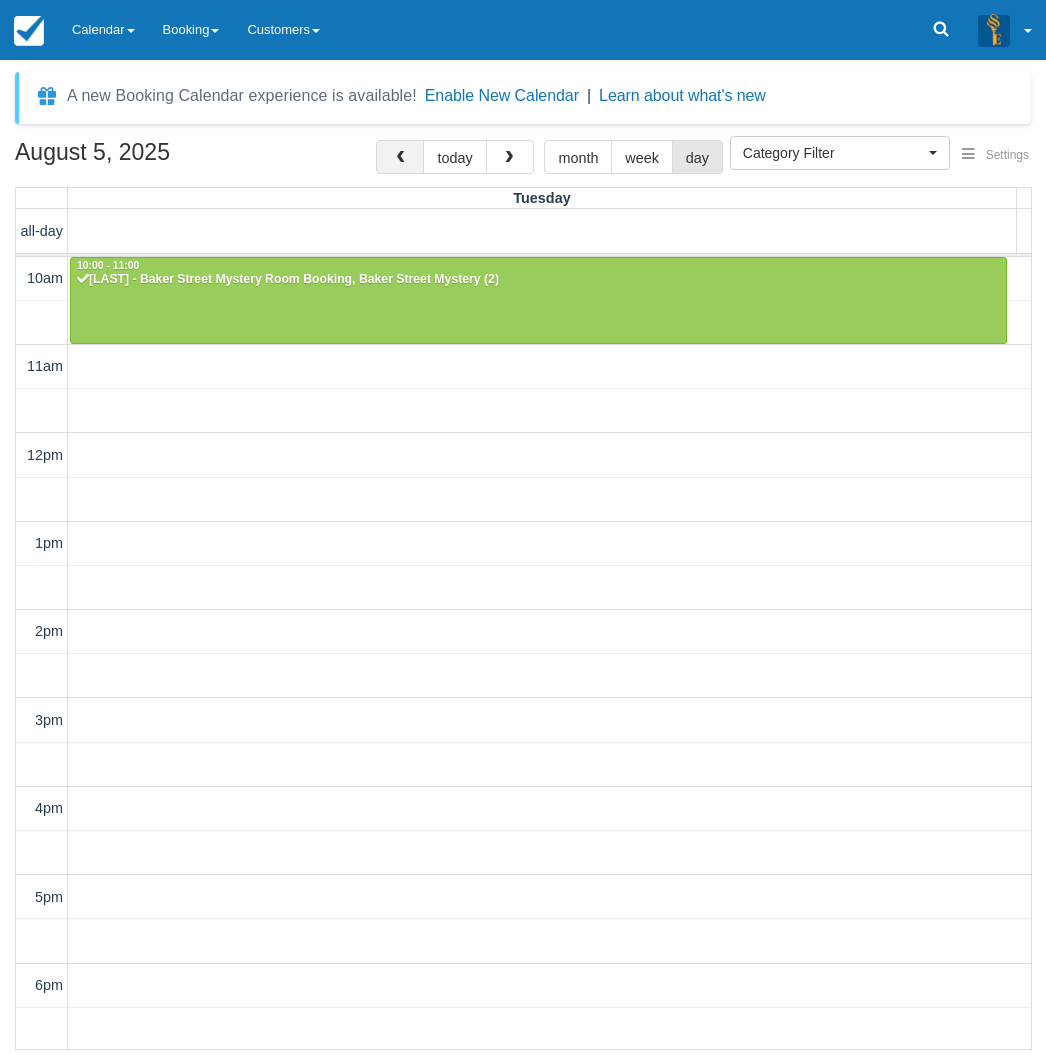 click at bounding box center (400, 157) 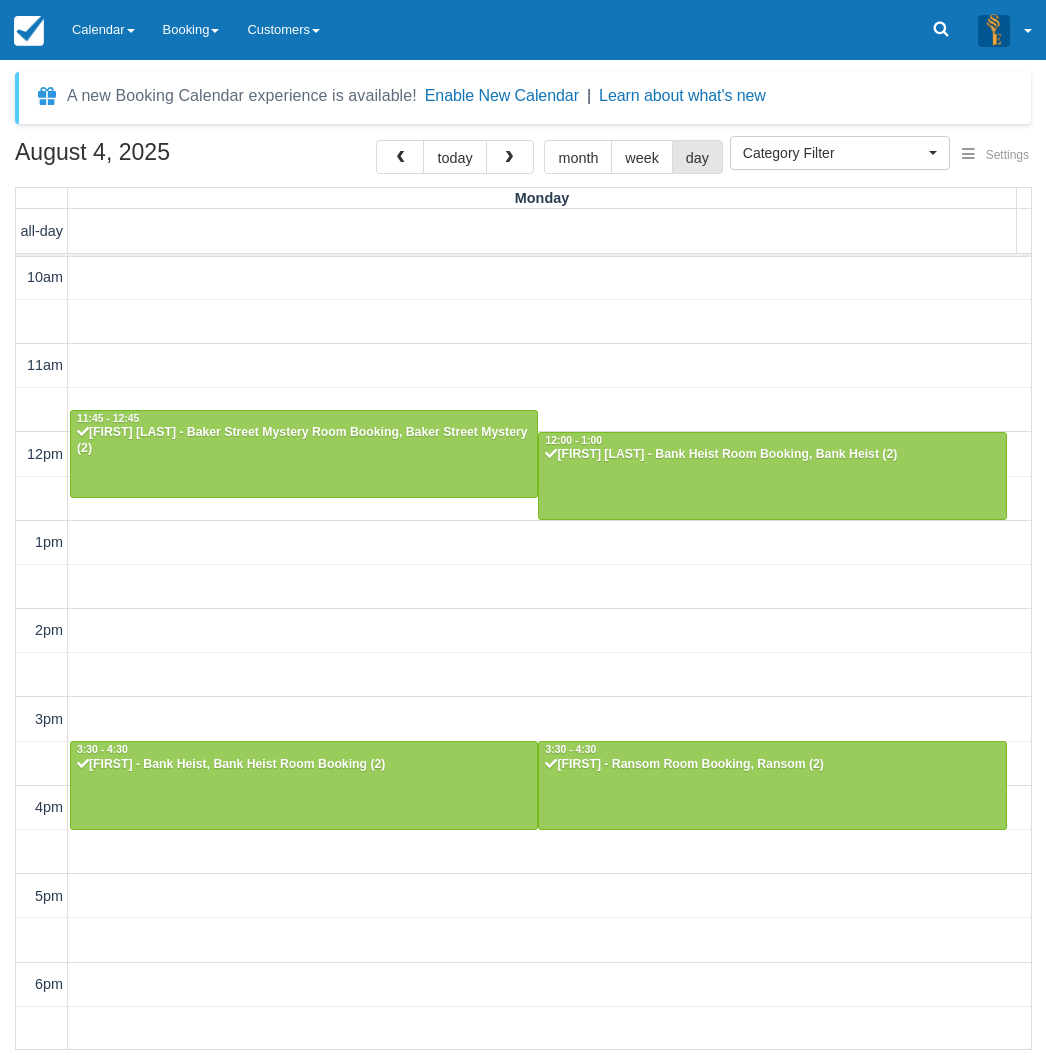 scroll, scrollTop: 0, scrollLeft: 0, axis: both 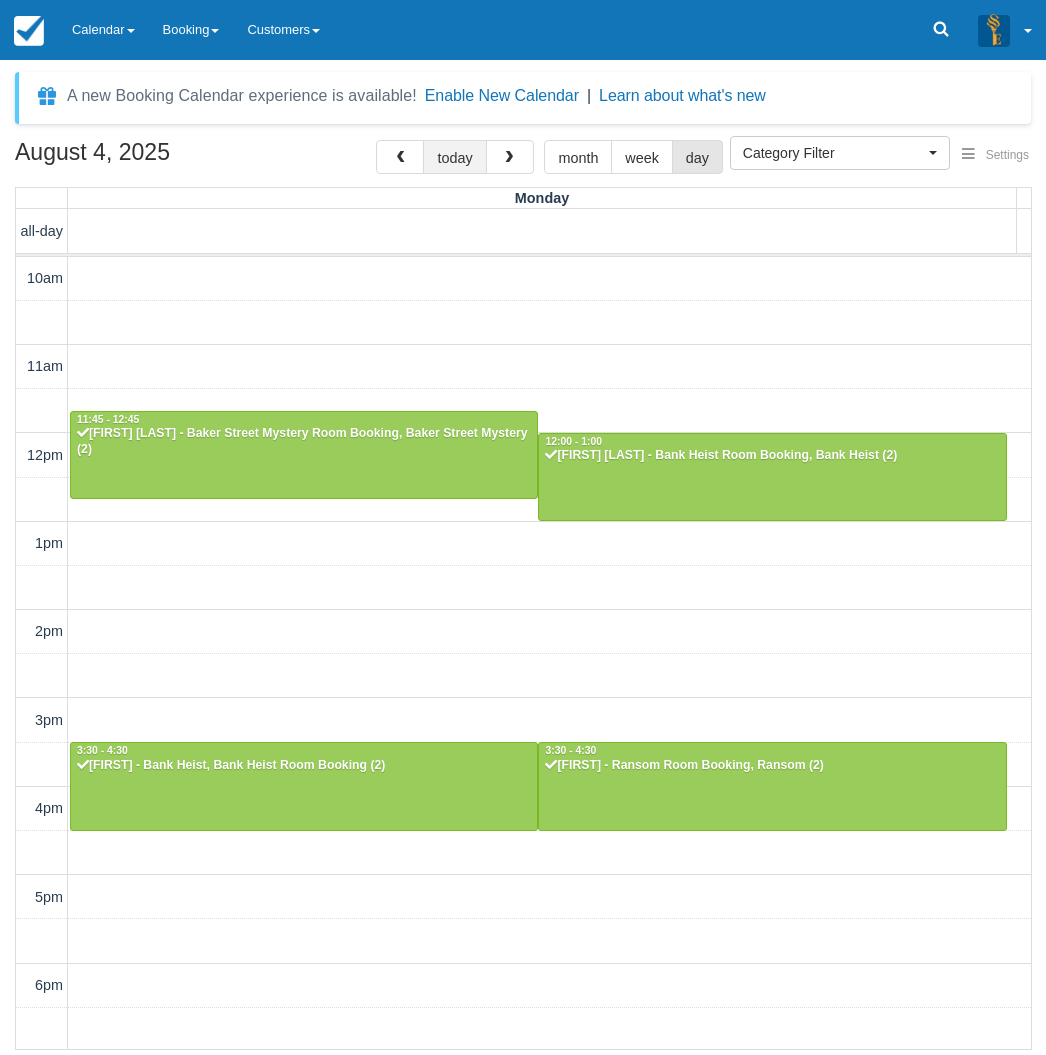 click on "today" at bounding box center (454, 157) 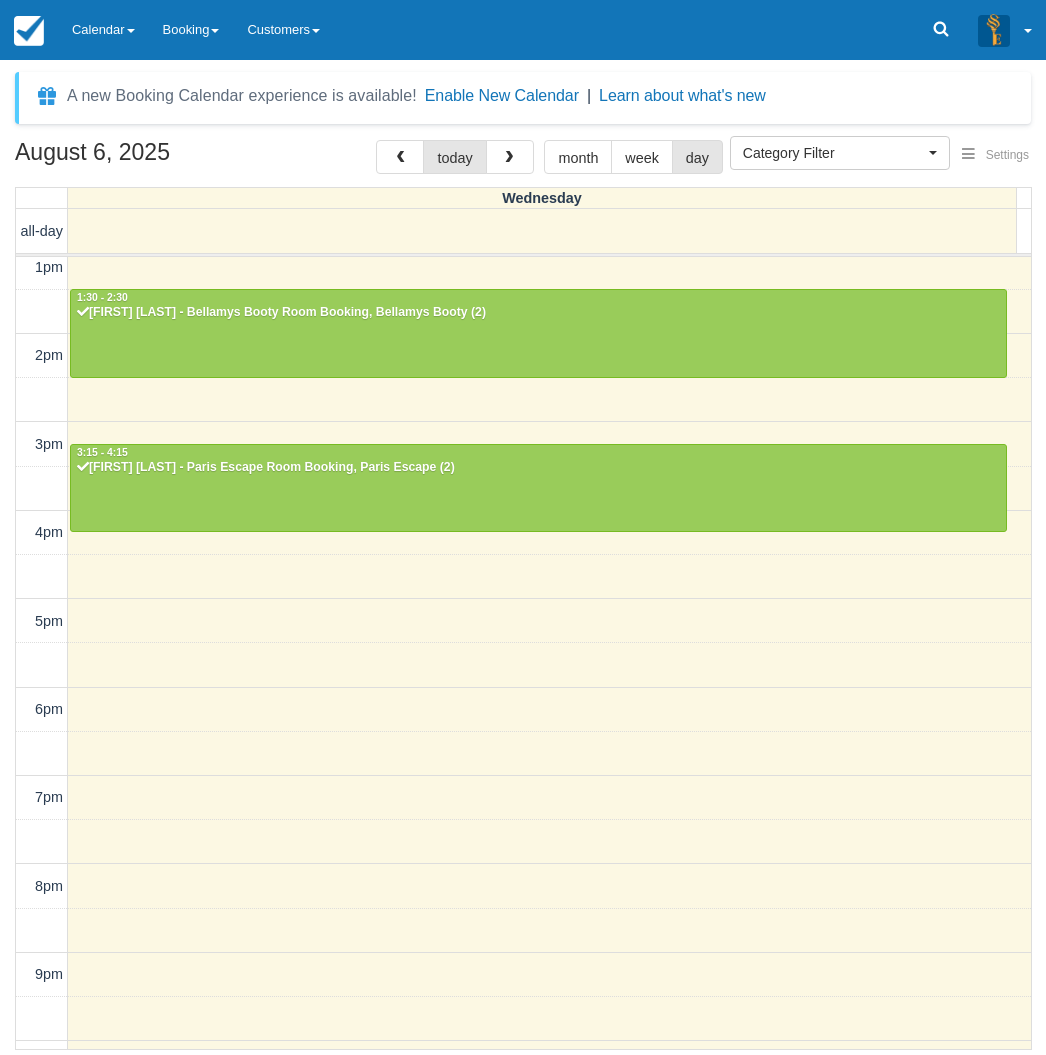 scroll, scrollTop: 311, scrollLeft: 0, axis: vertical 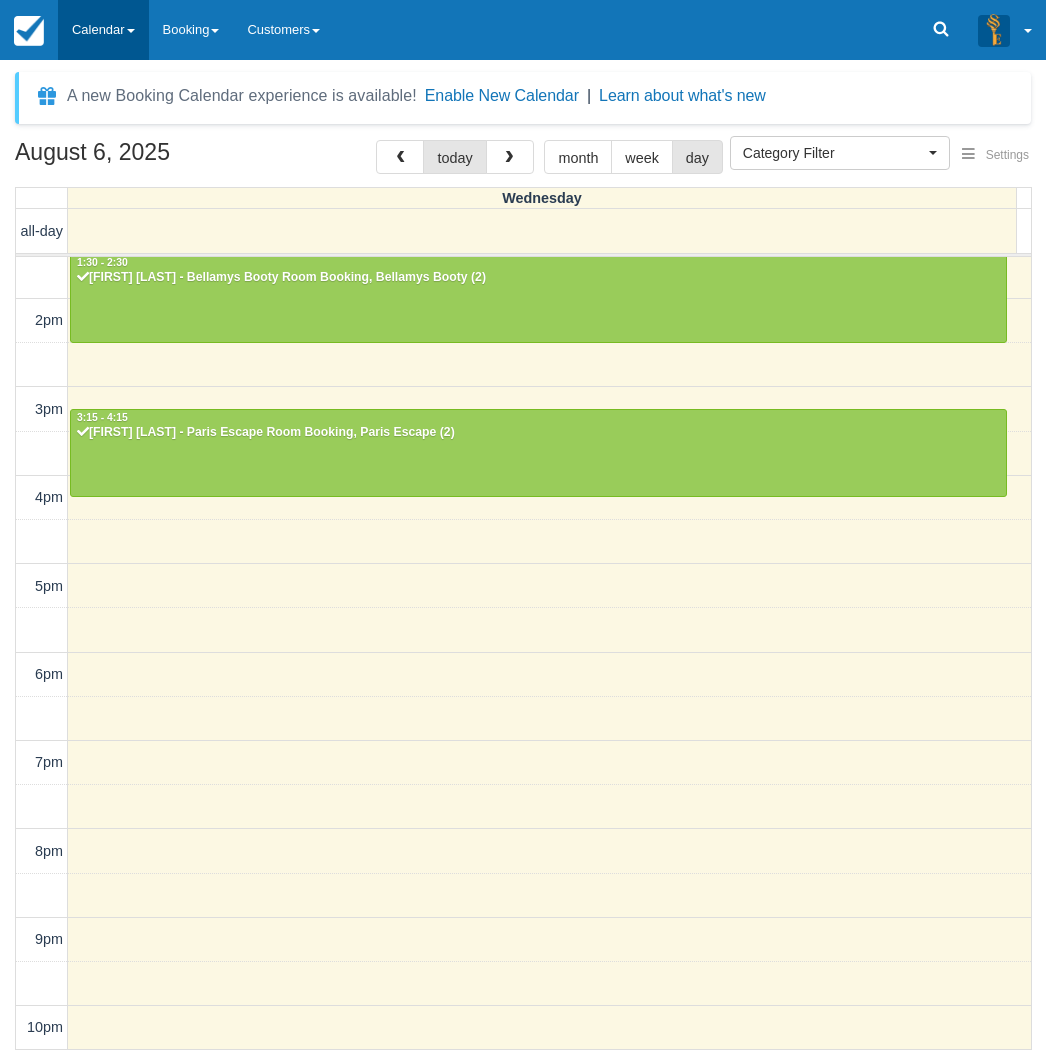 click on "Calendar" at bounding box center (103, 30) 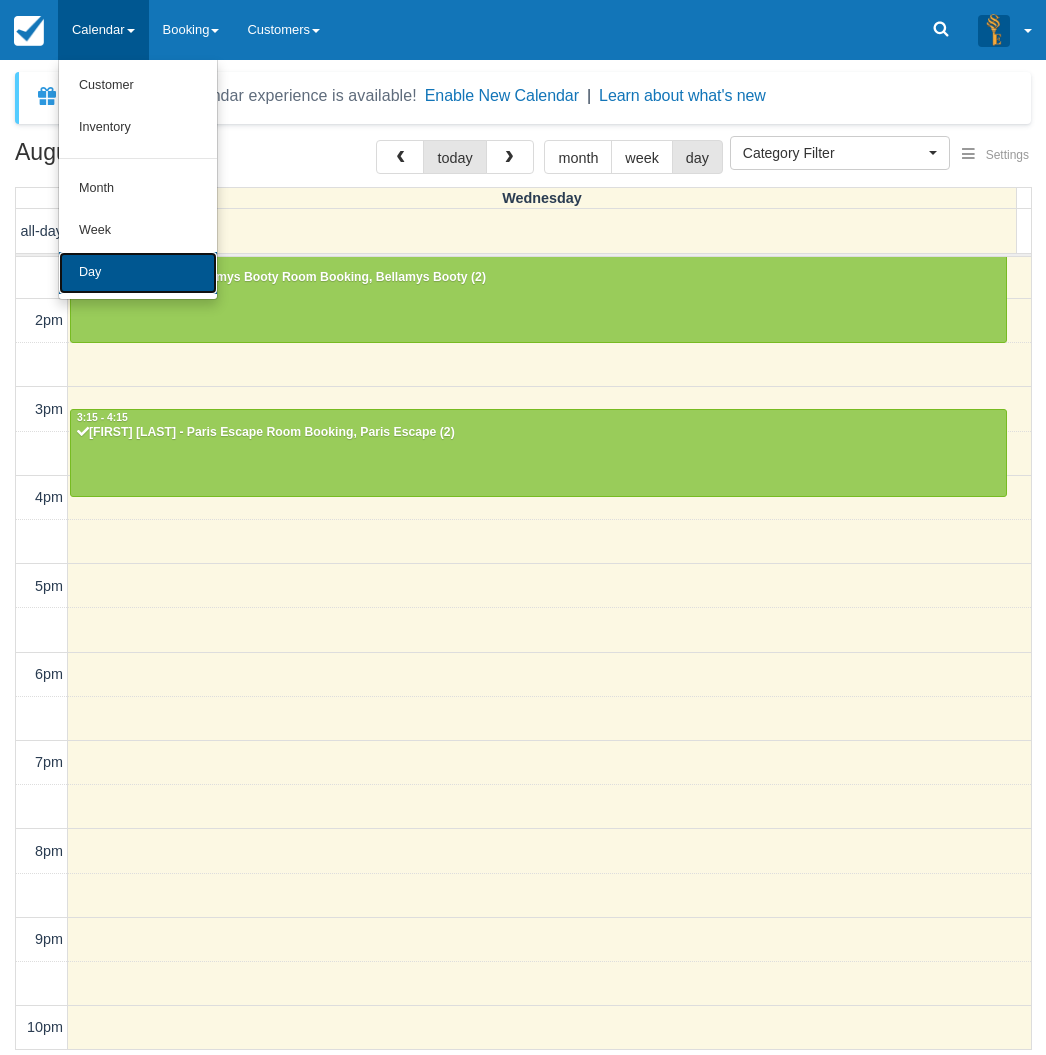 click on "Day" at bounding box center (138, 273) 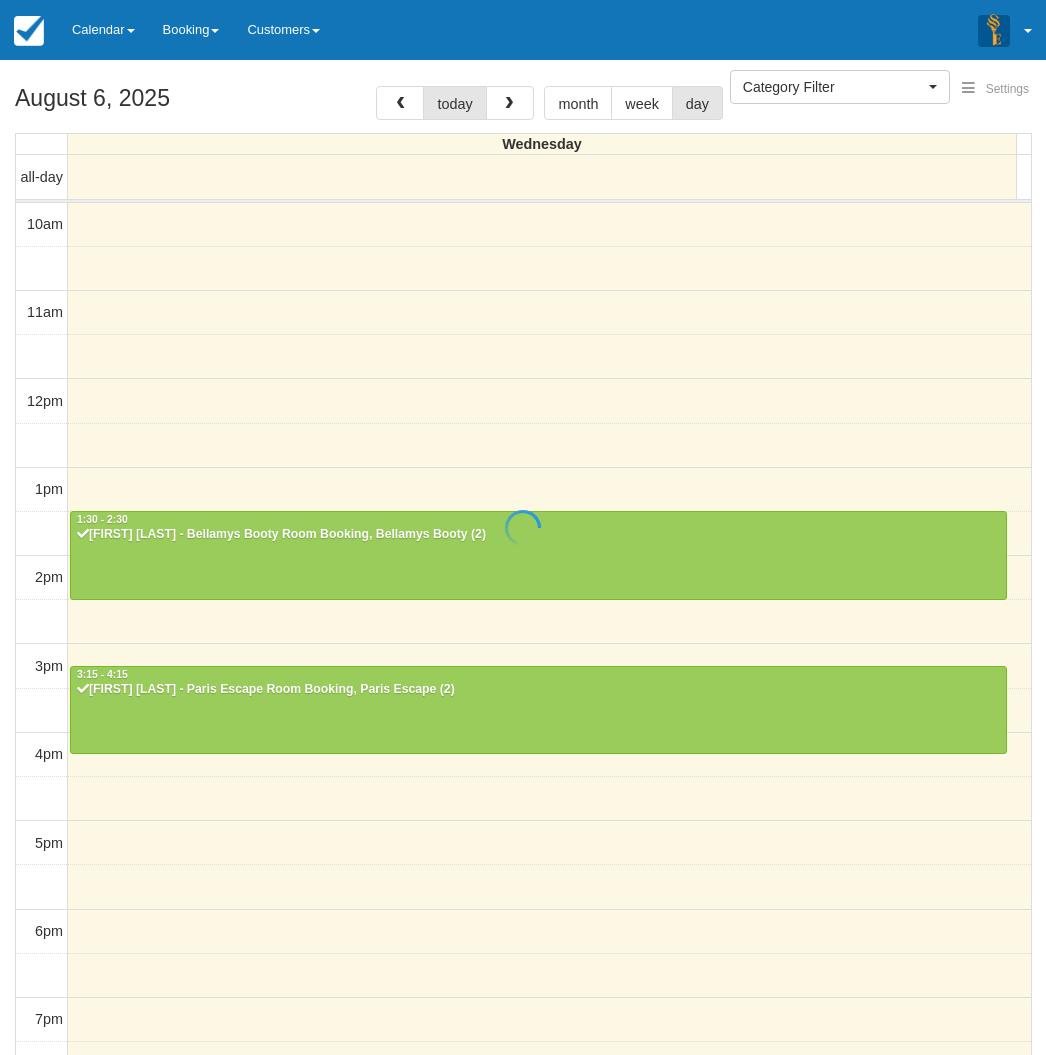 select 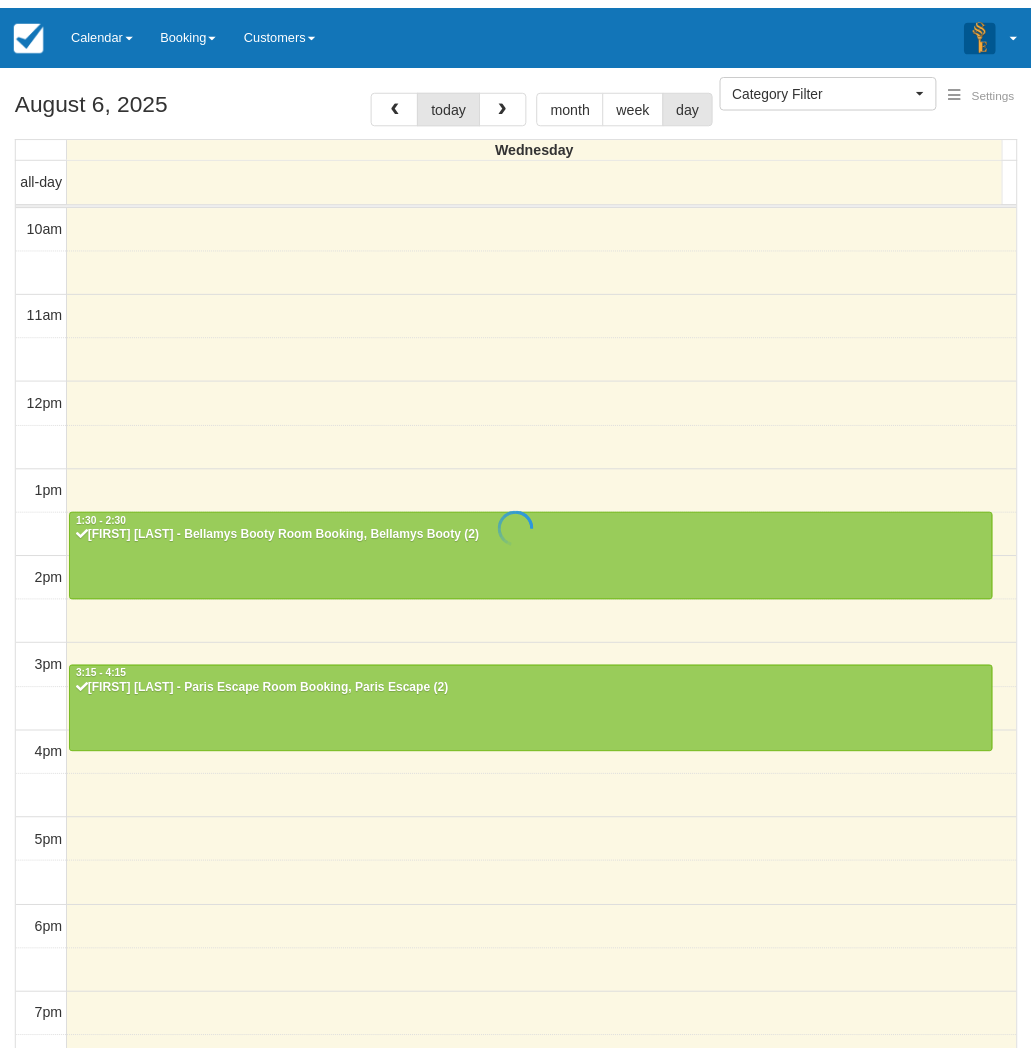 scroll, scrollTop: 0, scrollLeft: 0, axis: both 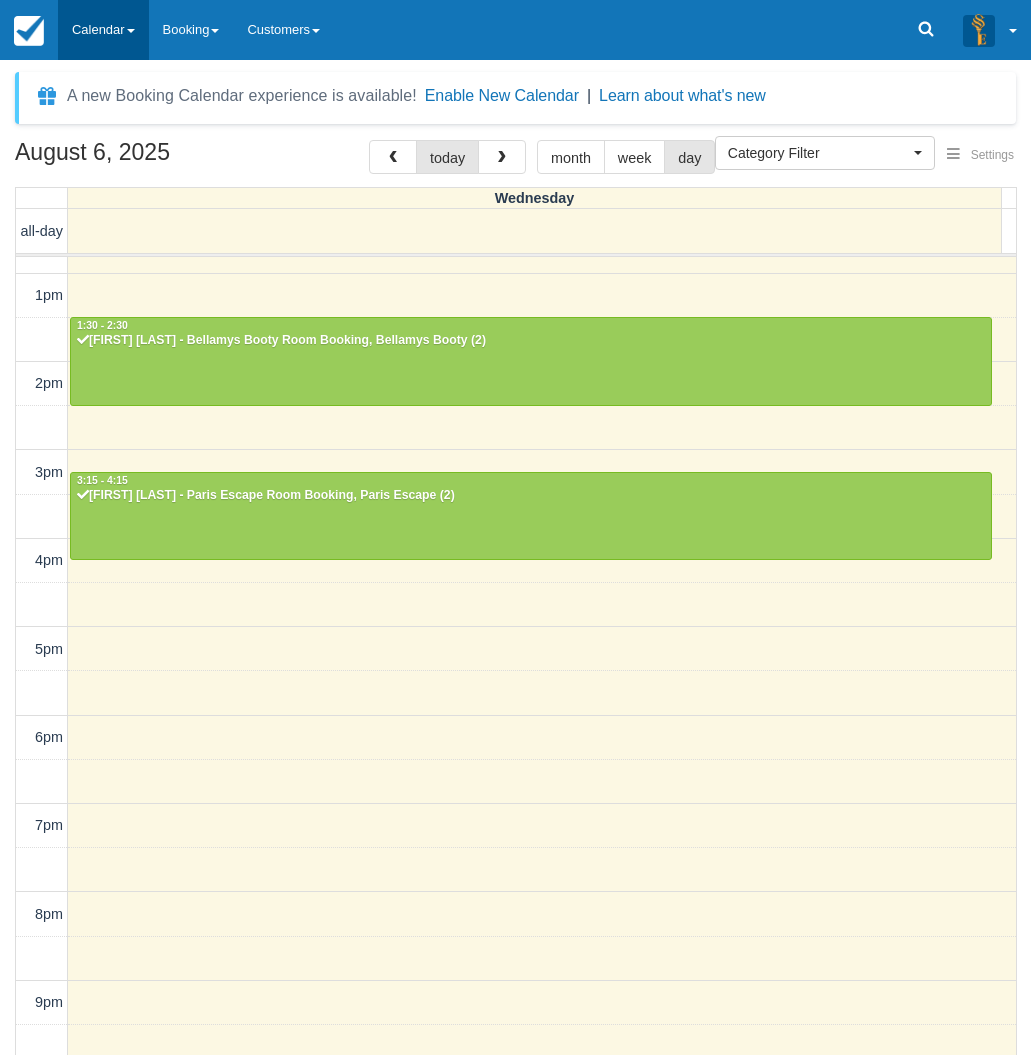 click on "Calendar" at bounding box center [103, 30] 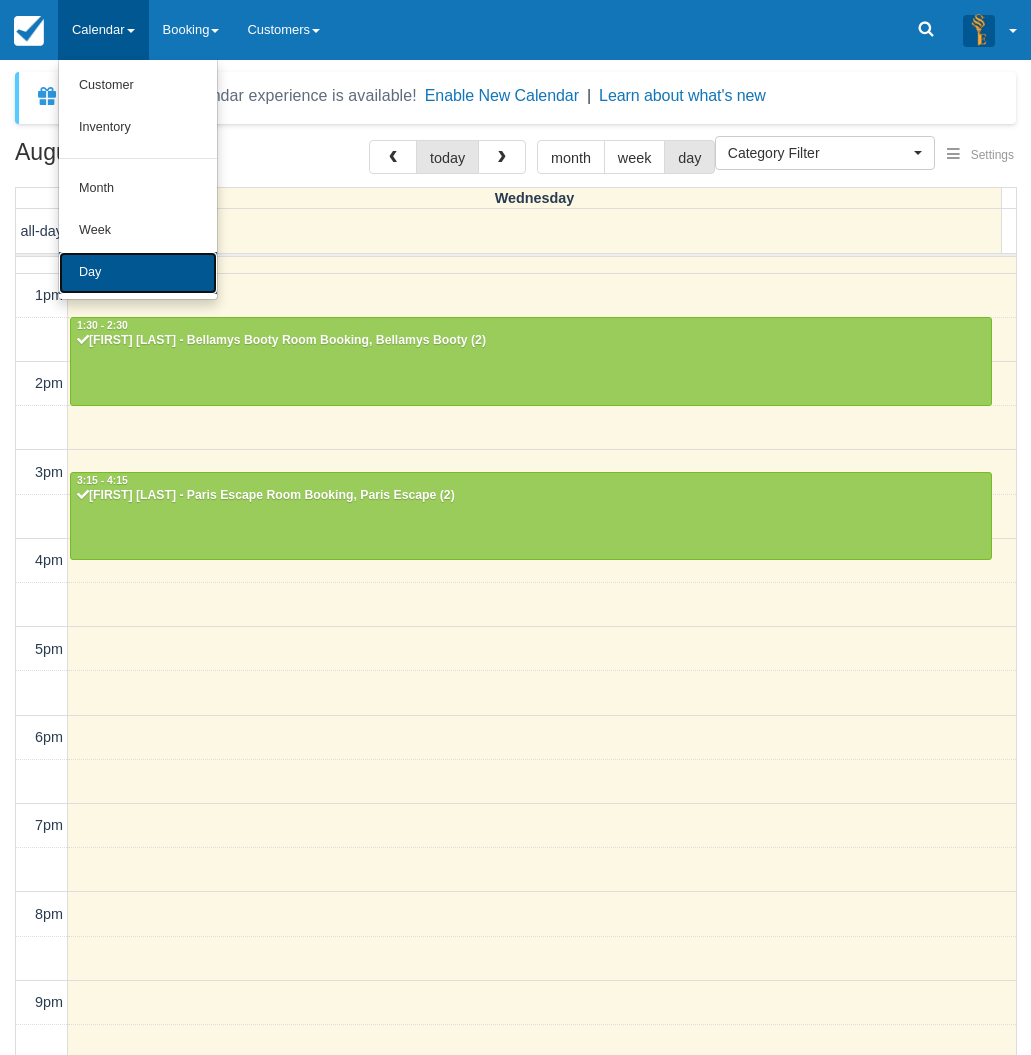 click on "Day" at bounding box center (138, 273) 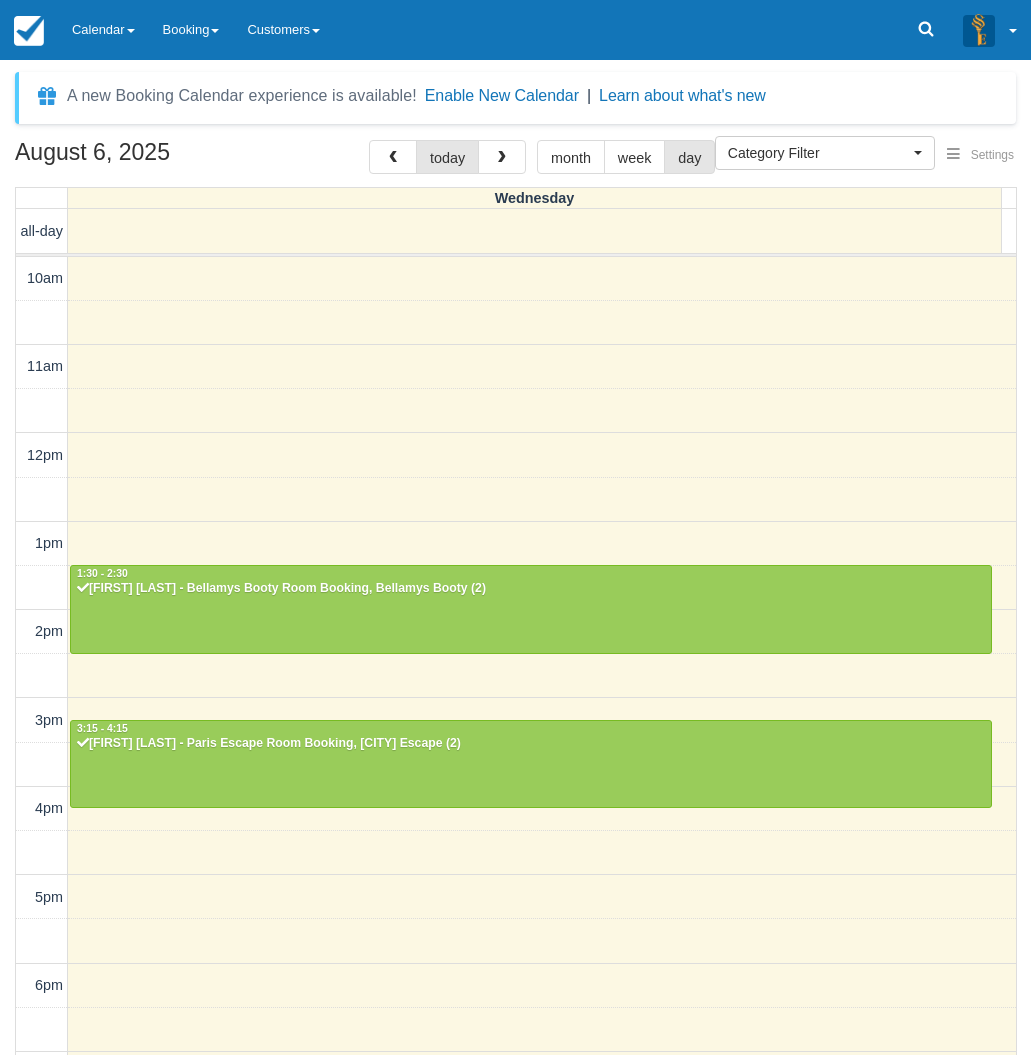 select 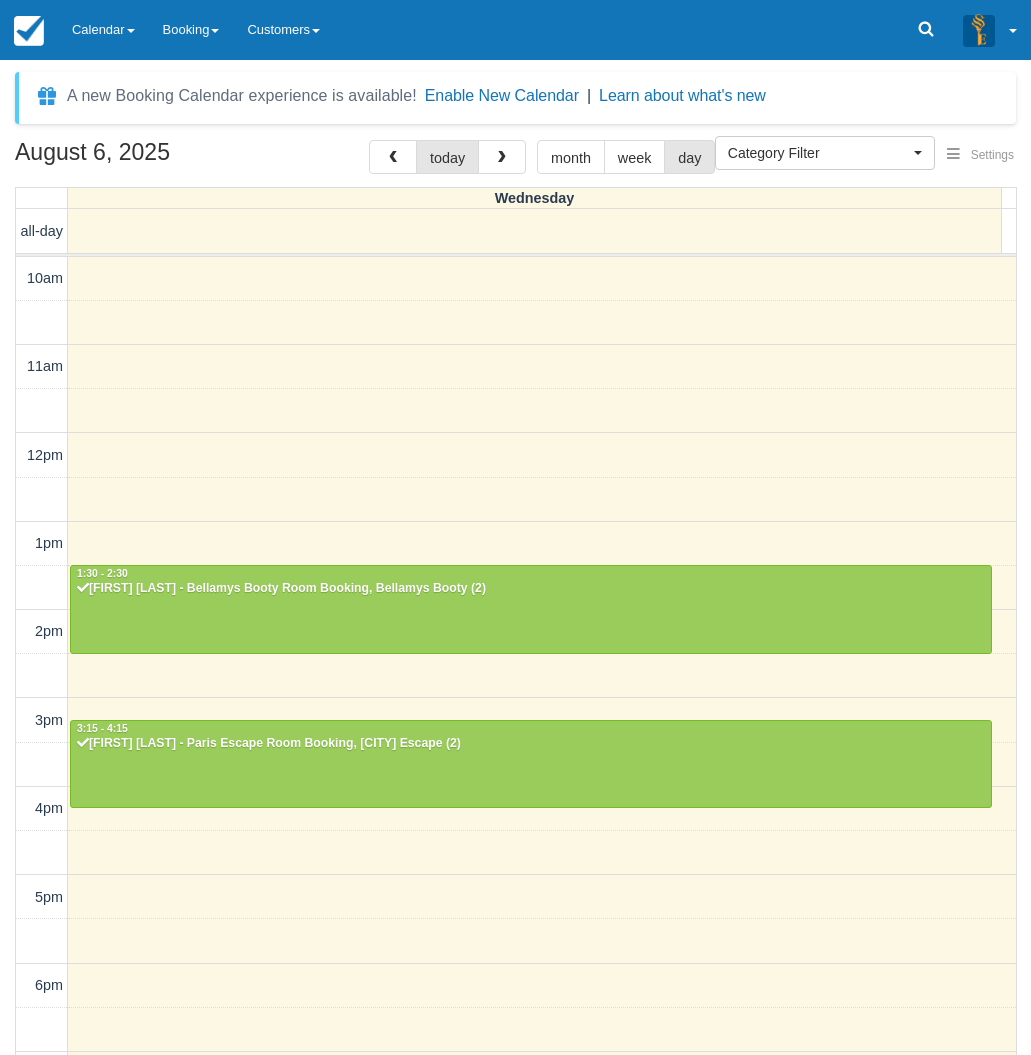 scroll, scrollTop: 0, scrollLeft: 0, axis: both 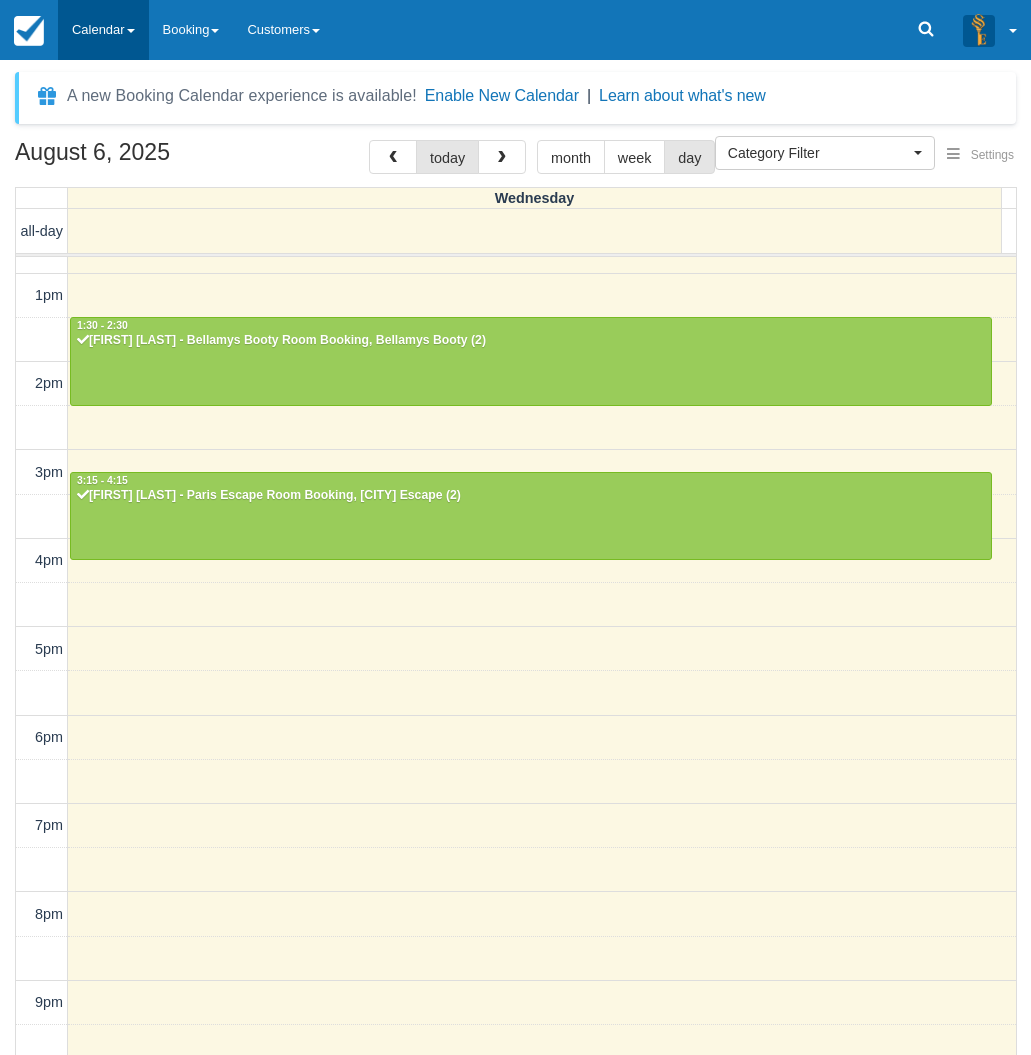 click on "Calendar" at bounding box center (103, 30) 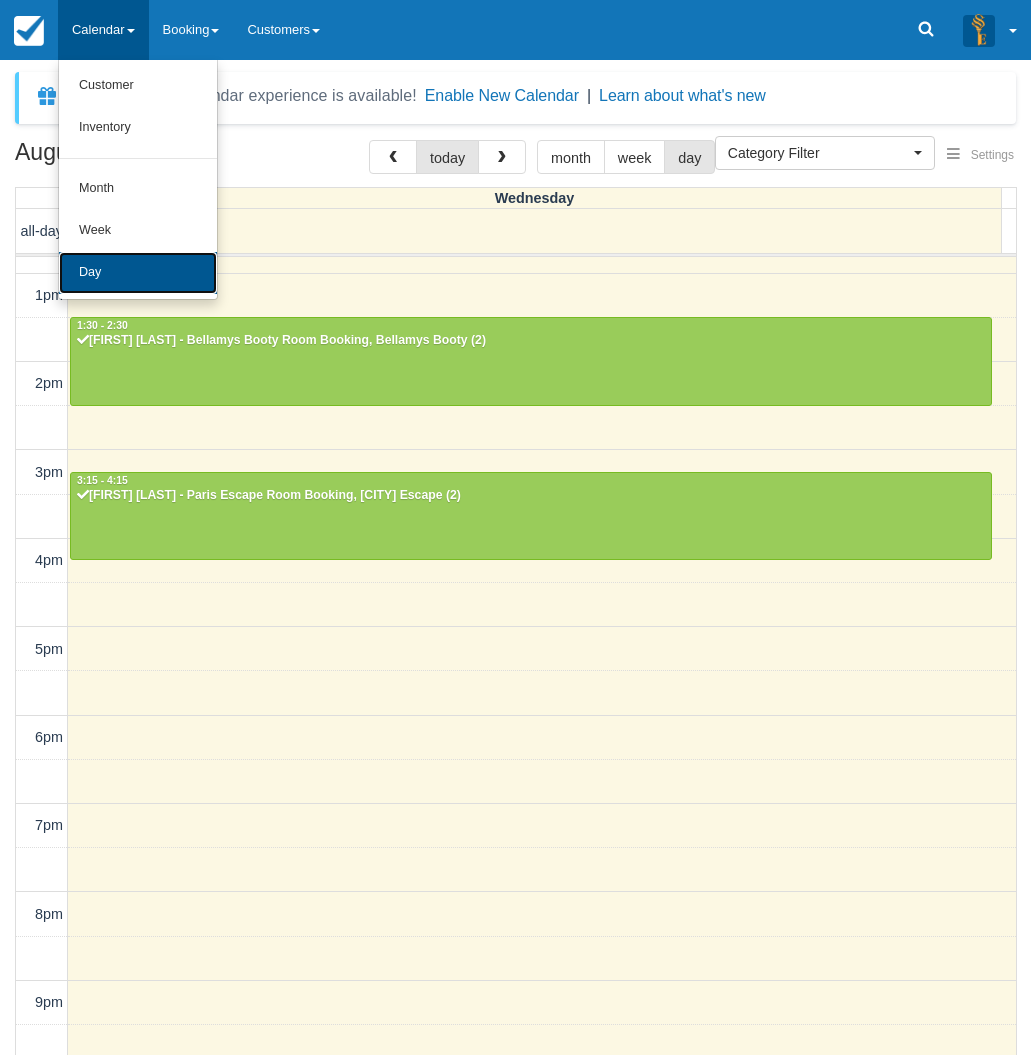 click on "Day" at bounding box center [138, 273] 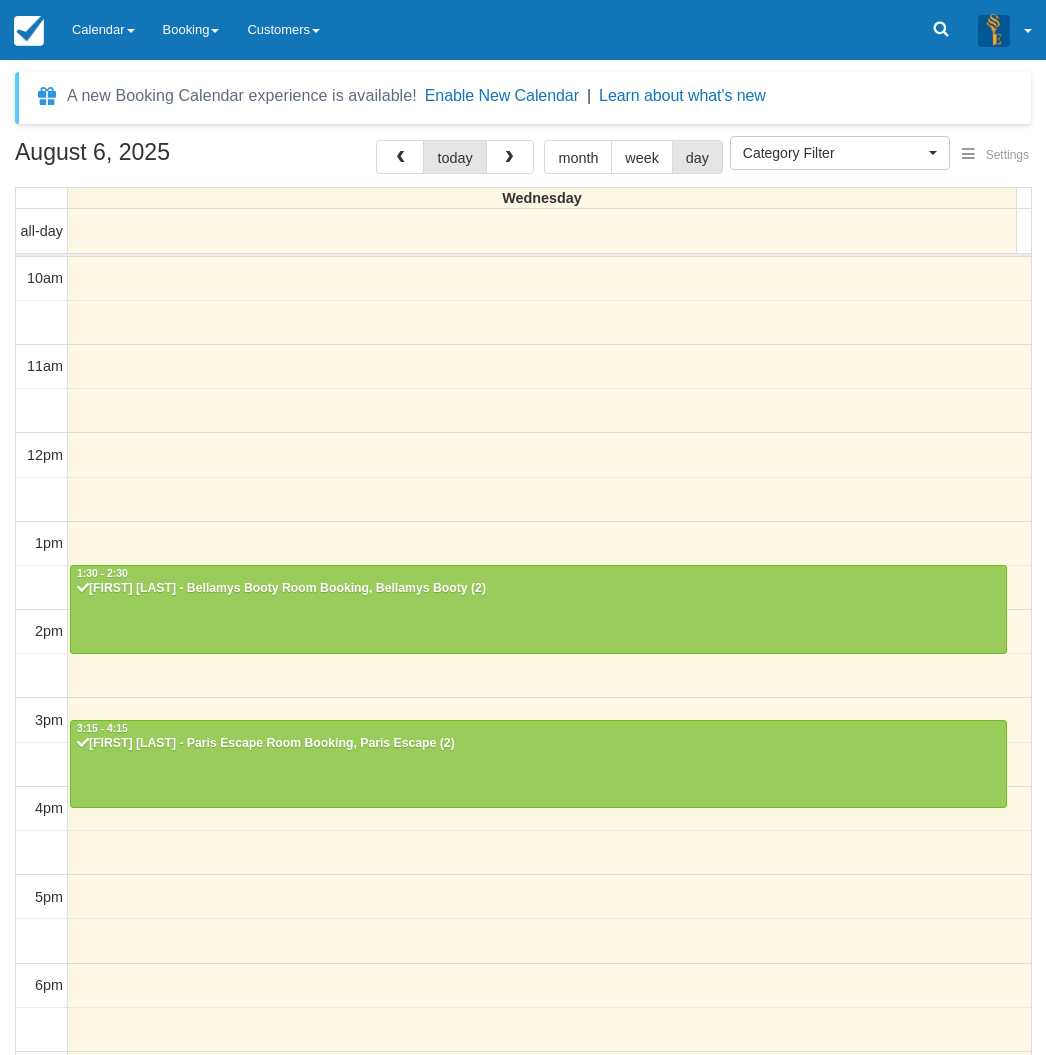 select 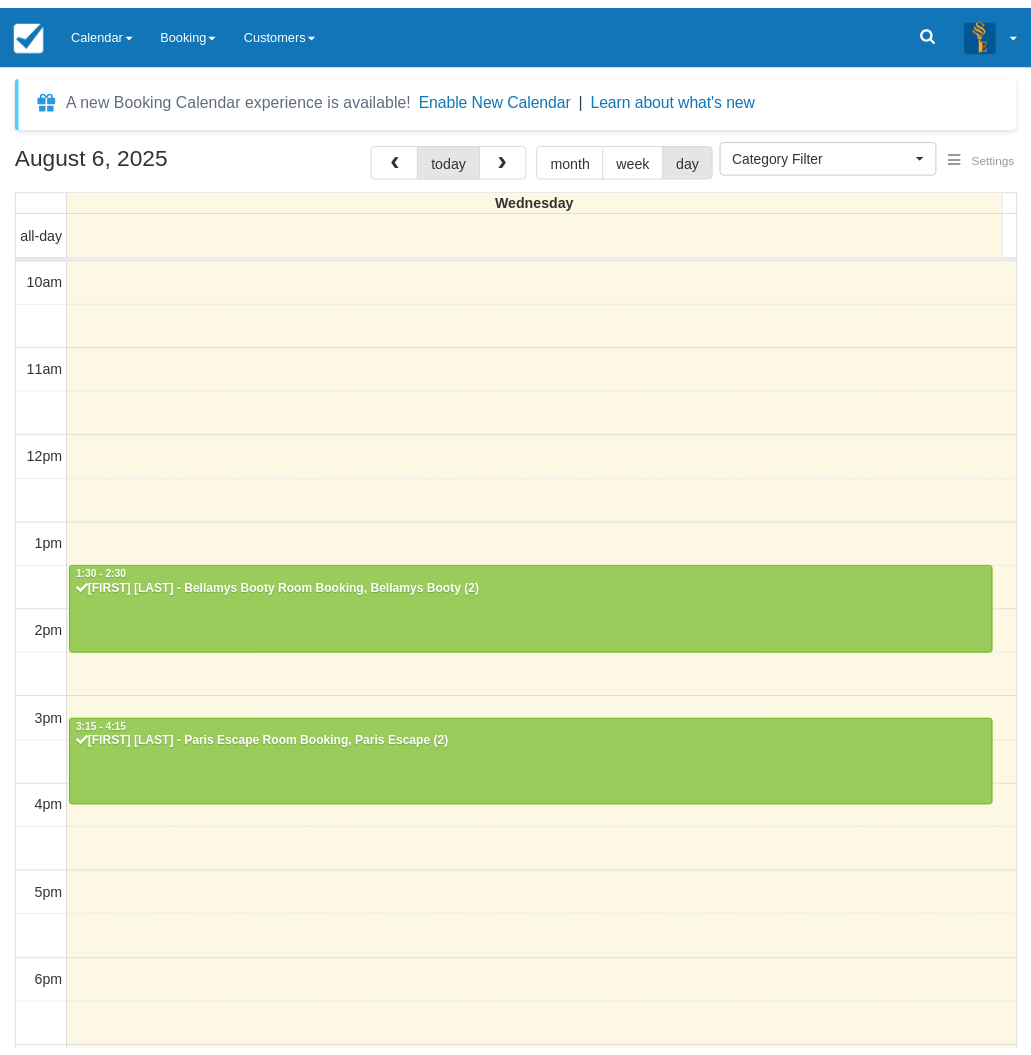scroll, scrollTop: 0, scrollLeft: 0, axis: both 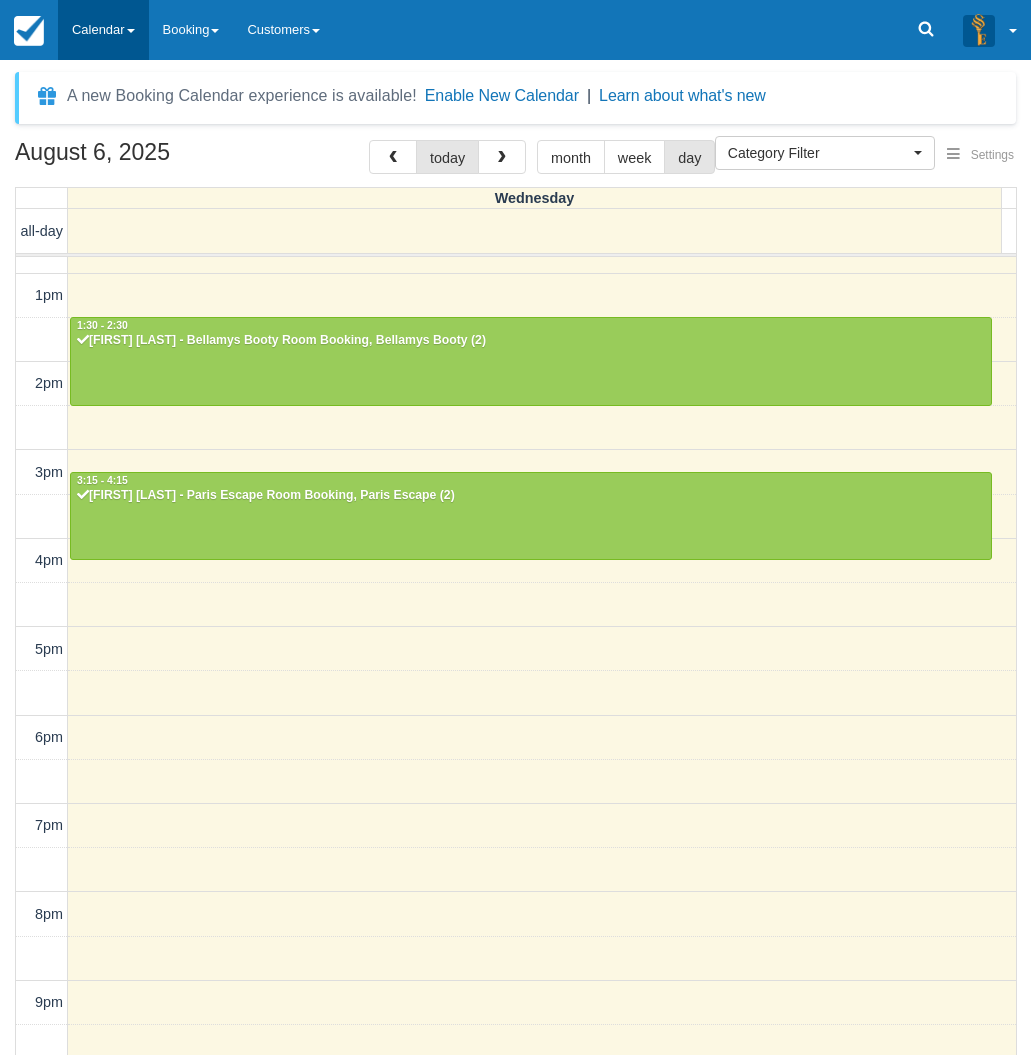 click on "Calendar" at bounding box center [103, 30] 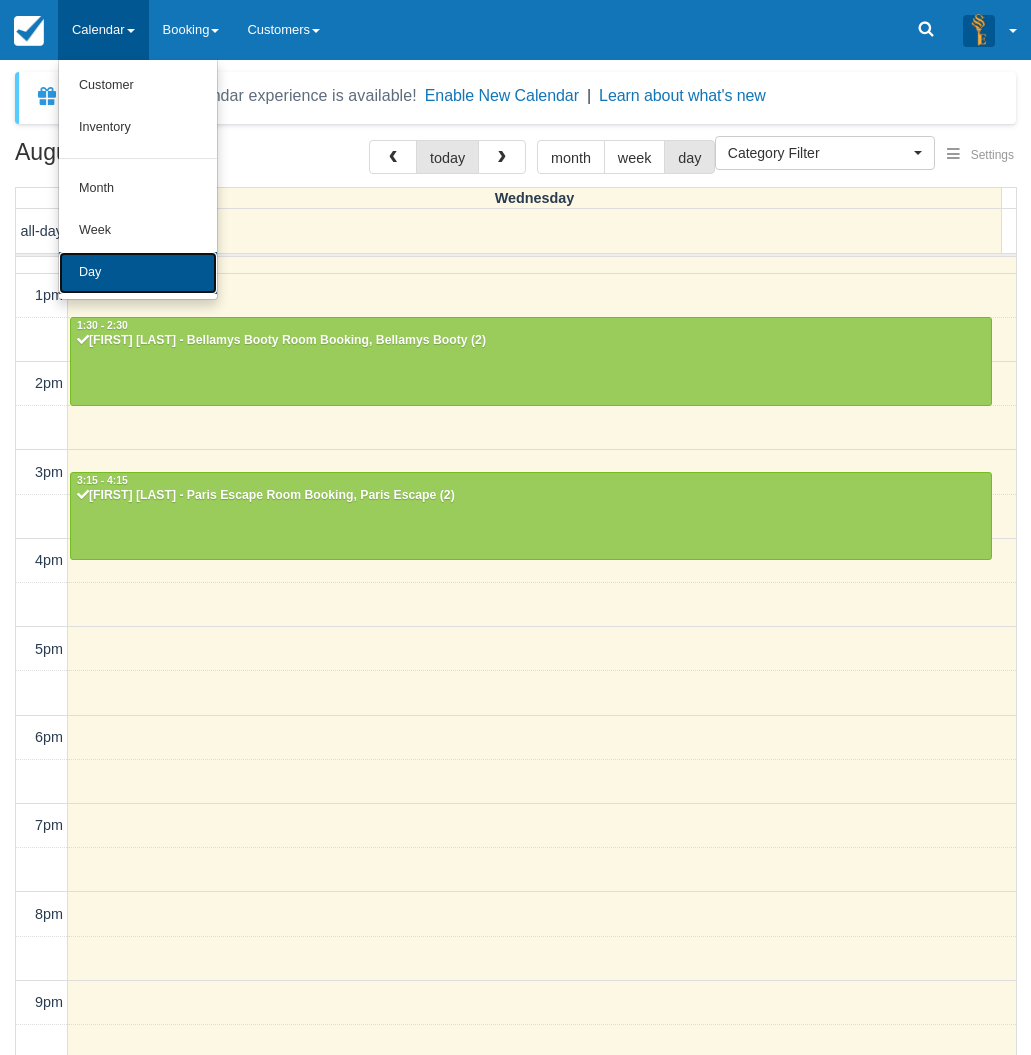 click on "Day" at bounding box center [138, 273] 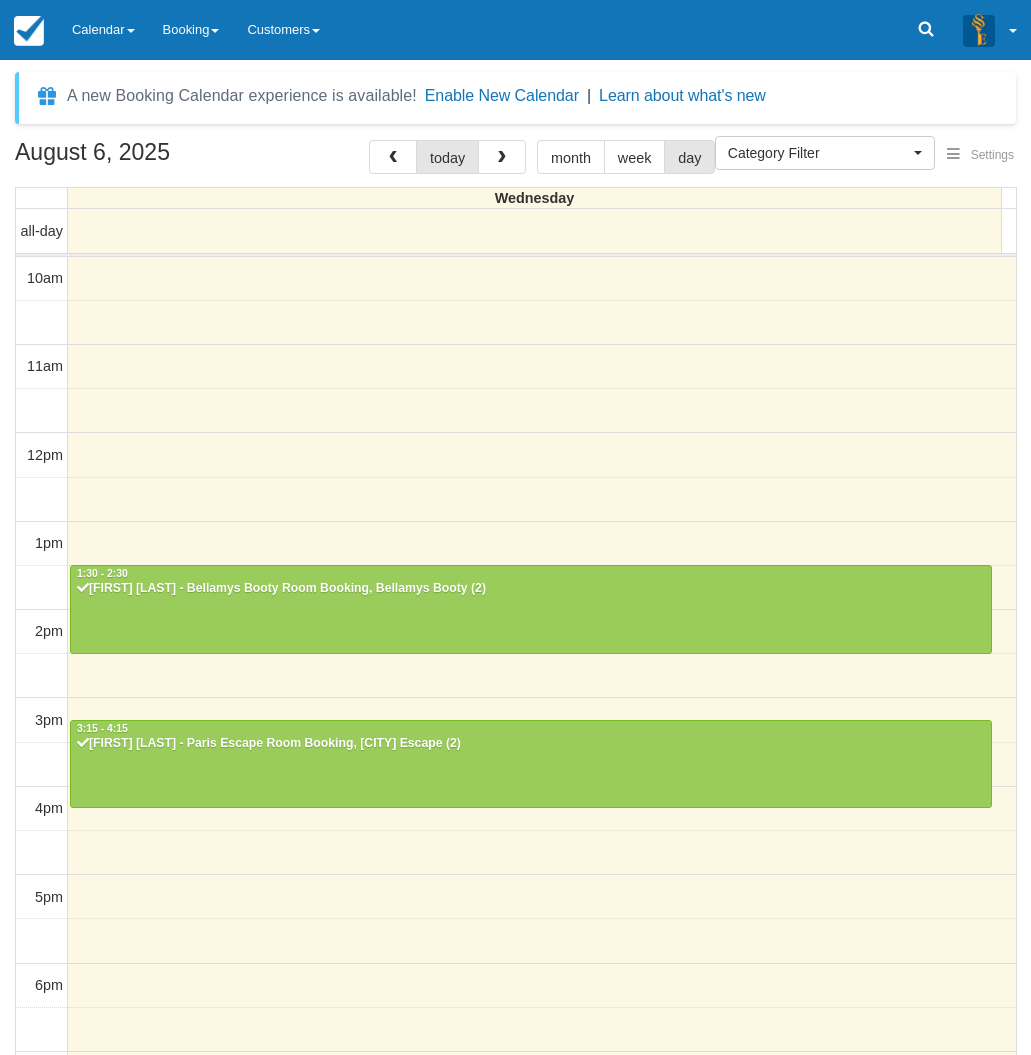 select 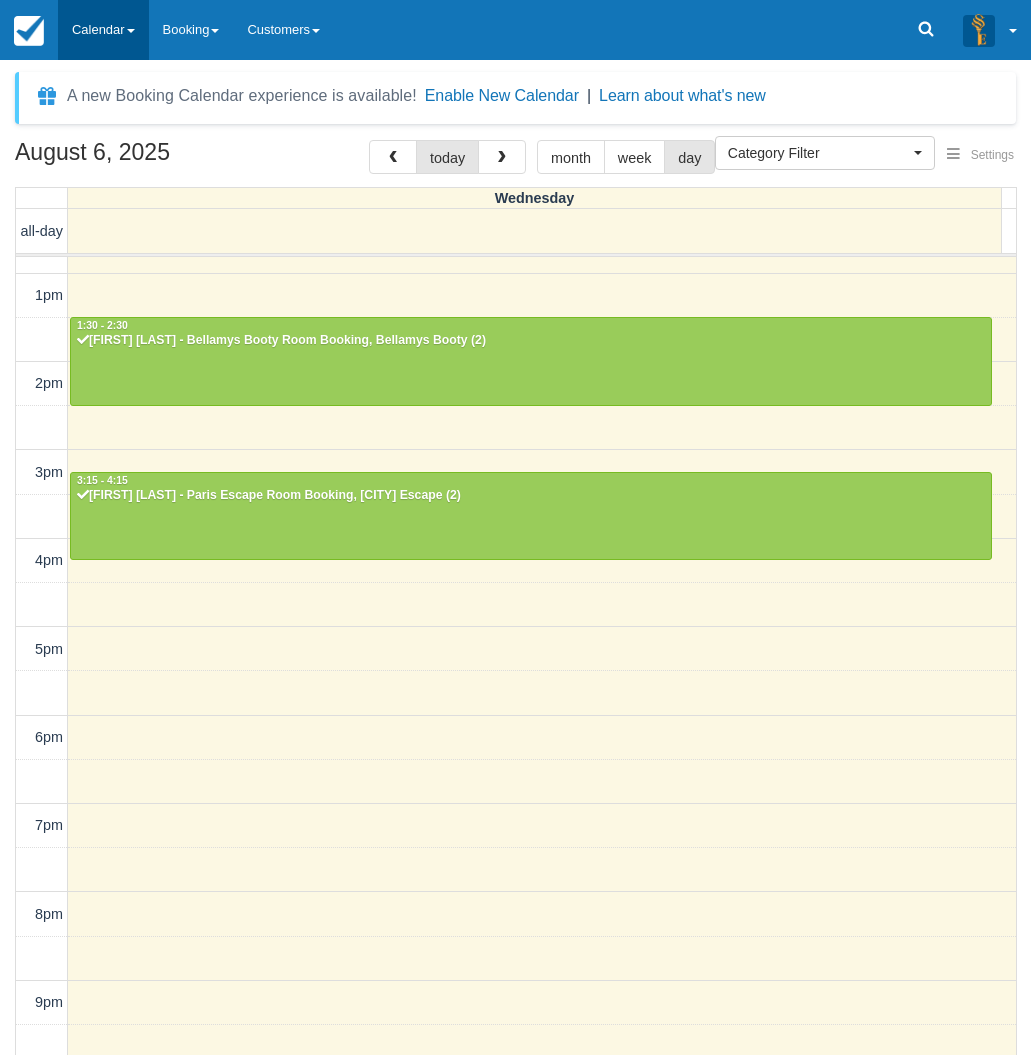 click on "Calendar" at bounding box center (103, 30) 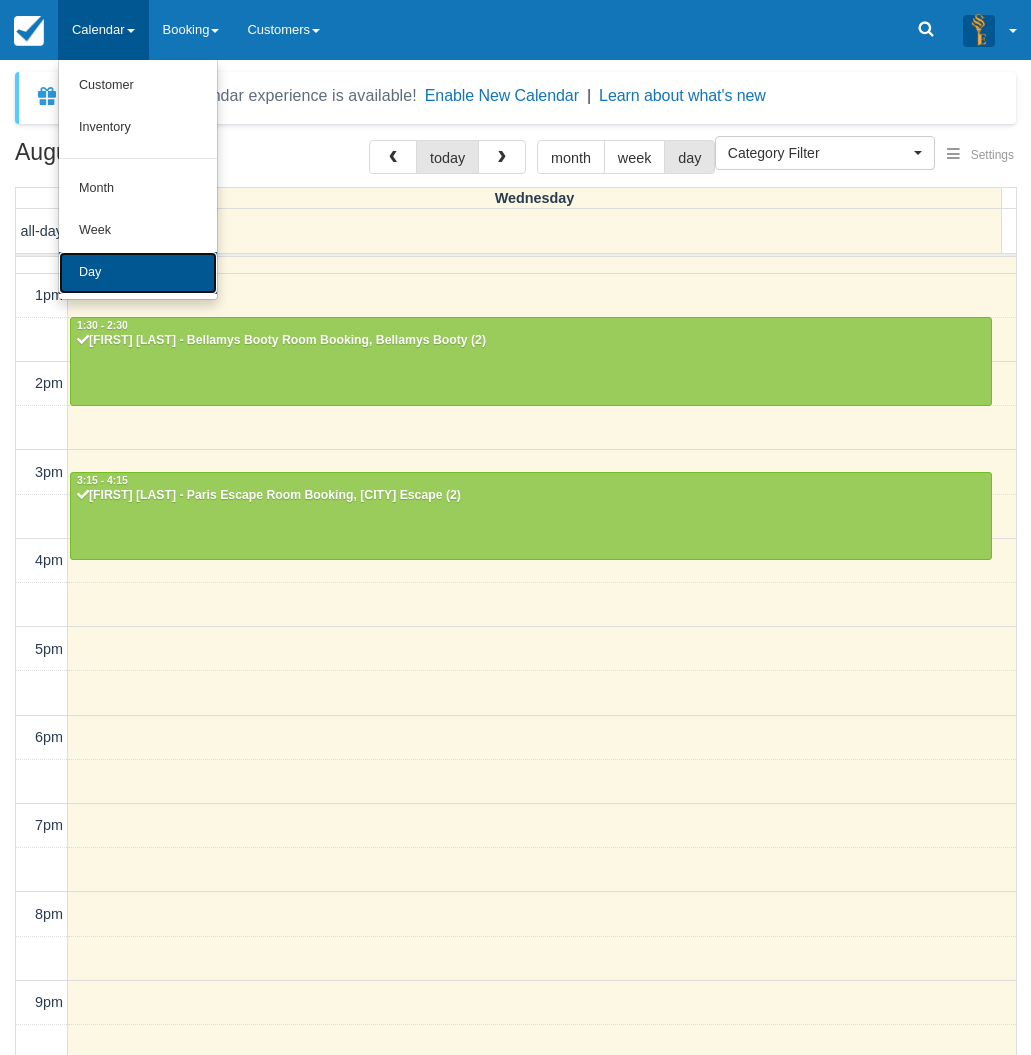 click on "Day" at bounding box center [138, 273] 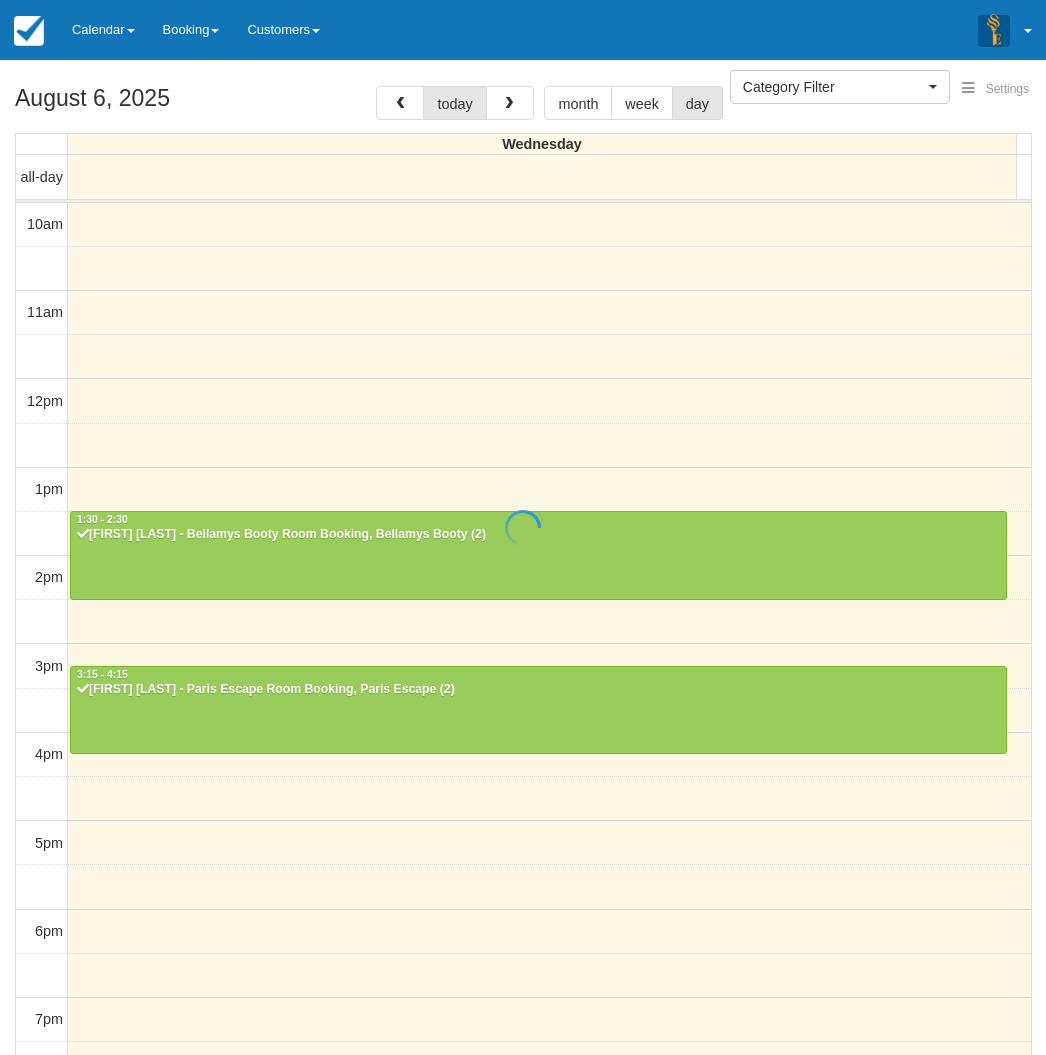select 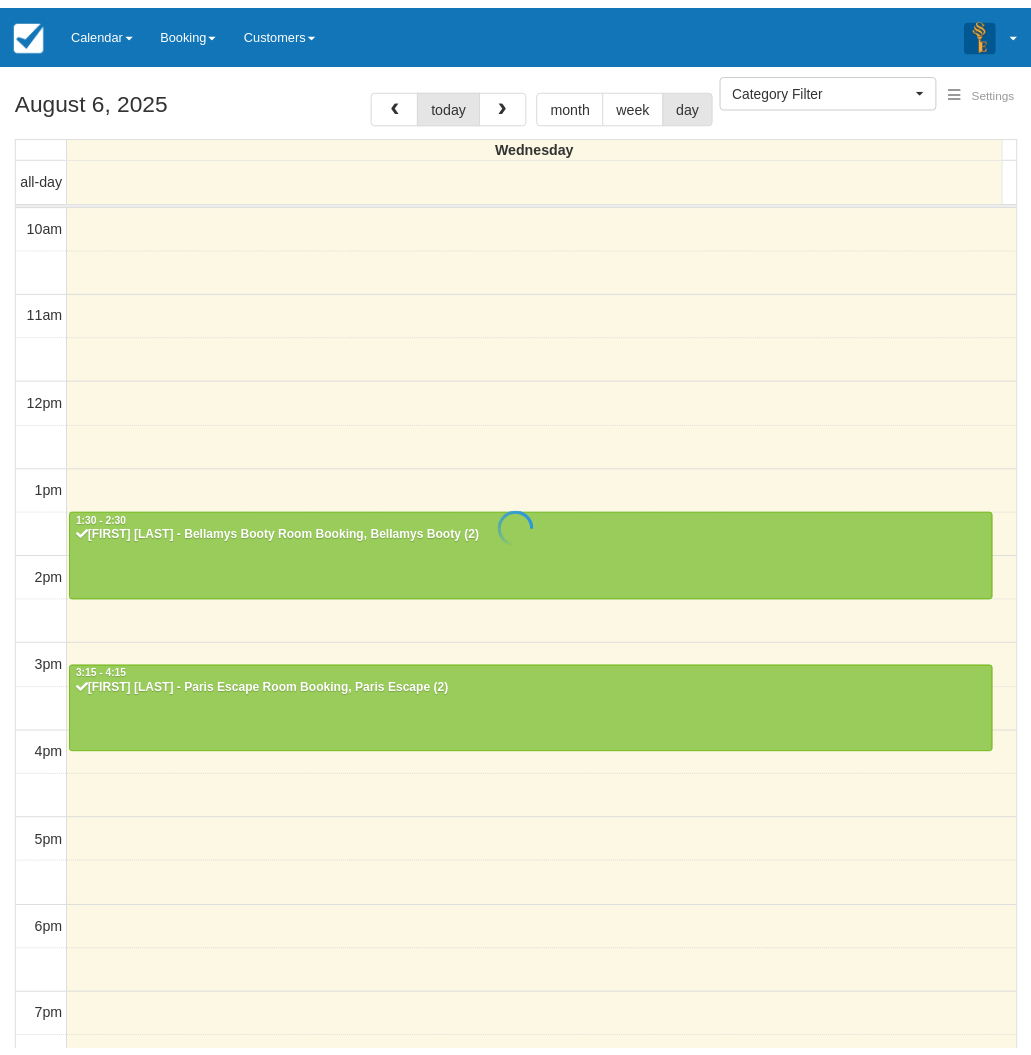 scroll, scrollTop: 0, scrollLeft: 0, axis: both 